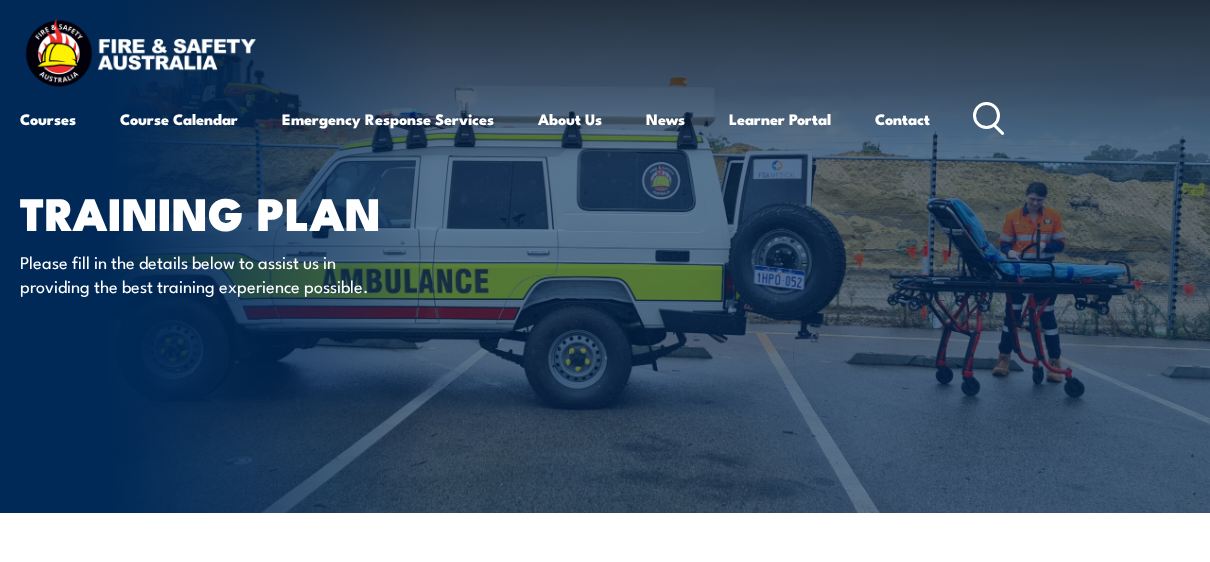 scroll, scrollTop: 0, scrollLeft: 0, axis: both 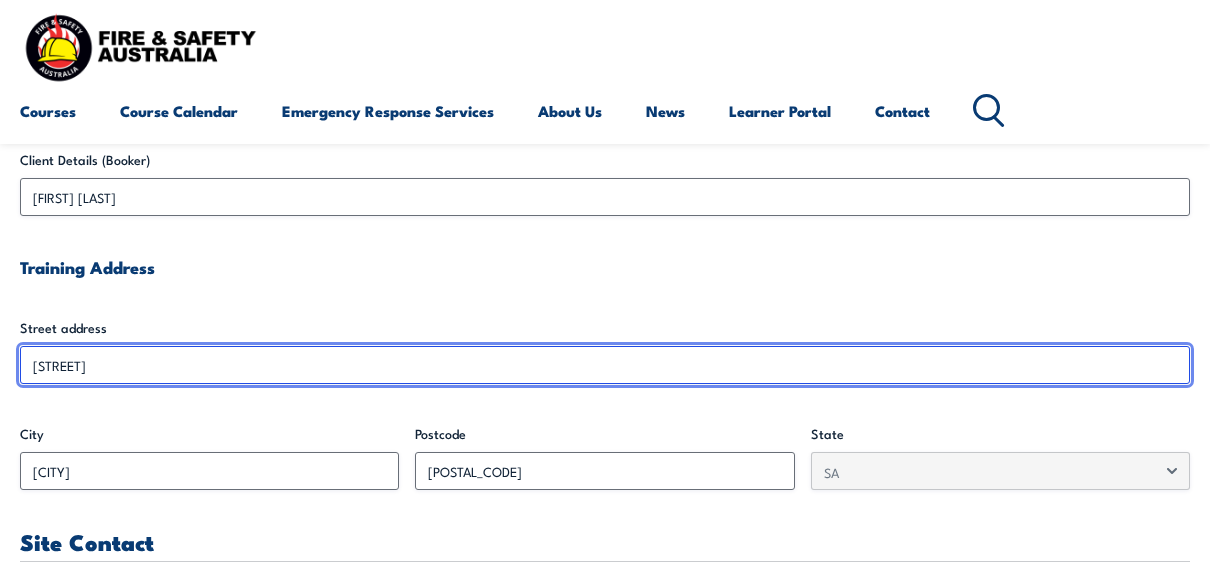 drag, startPoint x: 158, startPoint y: 358, endPoint x: 19, endPoint y: 379, distance: 140.57738 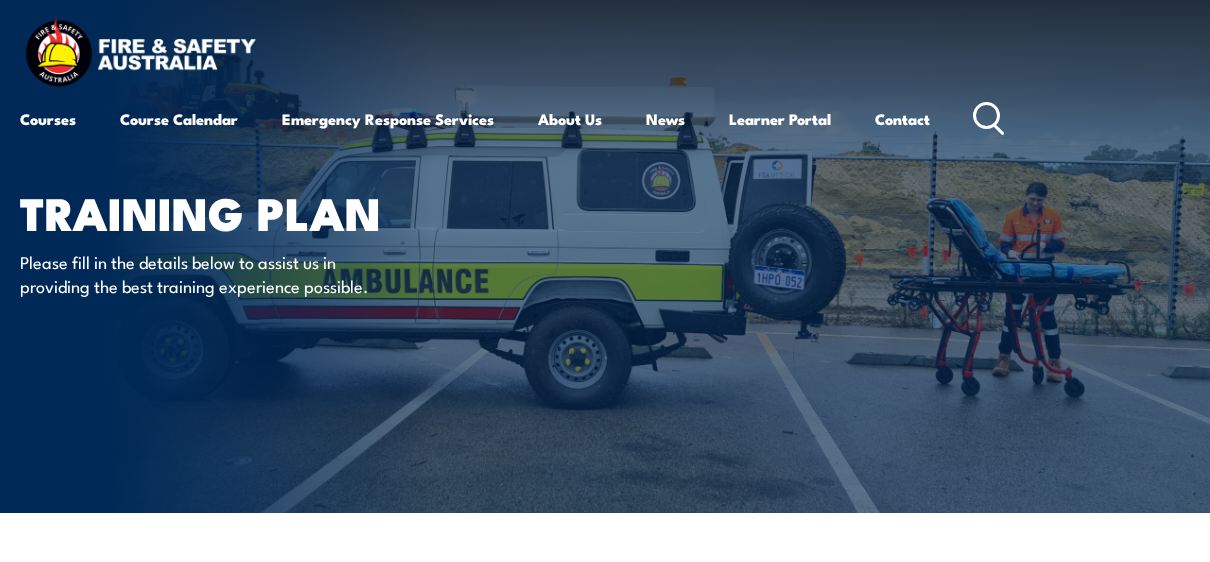scroll, scrollTop: 0, scrollLeft: 0, axis: both 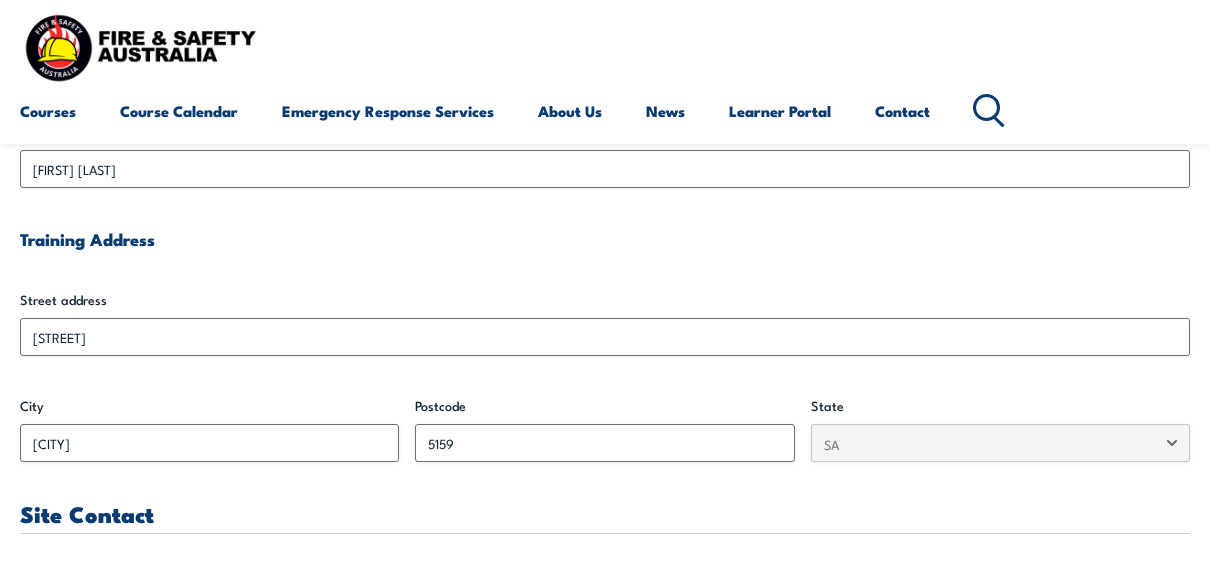 click on "Training details Client Details (Booker) [FIRST] [LAST] Training Address Street address [STREET] [CITY] [POSTCODE] State - Please select - QLD NSW VIC WA SA NT TAS Site Contact Site Contact Name *
First
Last
Site Contact Email *
Site Contact Mobile * Site Contact Work phone Inductions Online Induction *
Yes
No
Onsite Induction *
Yes
No
*
No" at bounding box center [605, 2852] 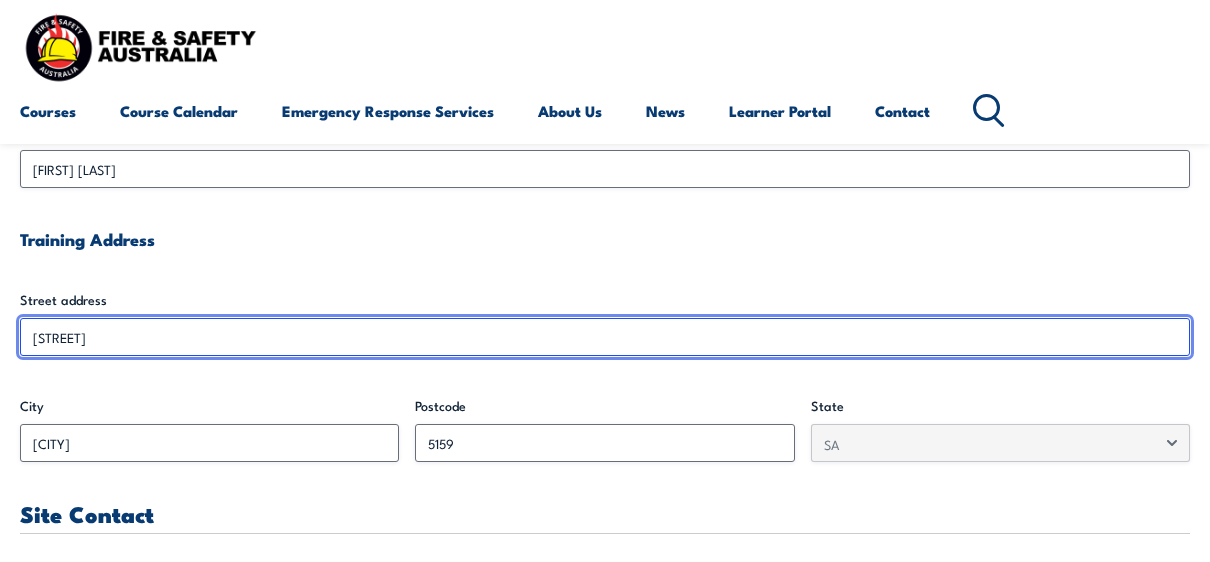 click on "[STREET]" at bounding box center [605, 337] 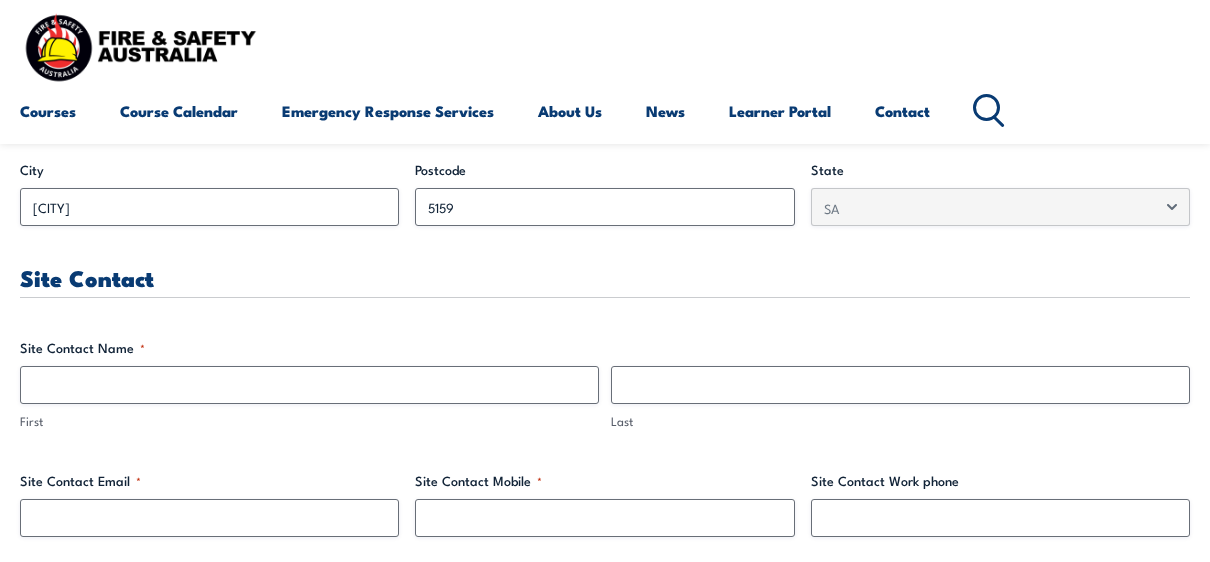 scroll, scrollTop: 914, scrollLeft: 0, axis: vertical 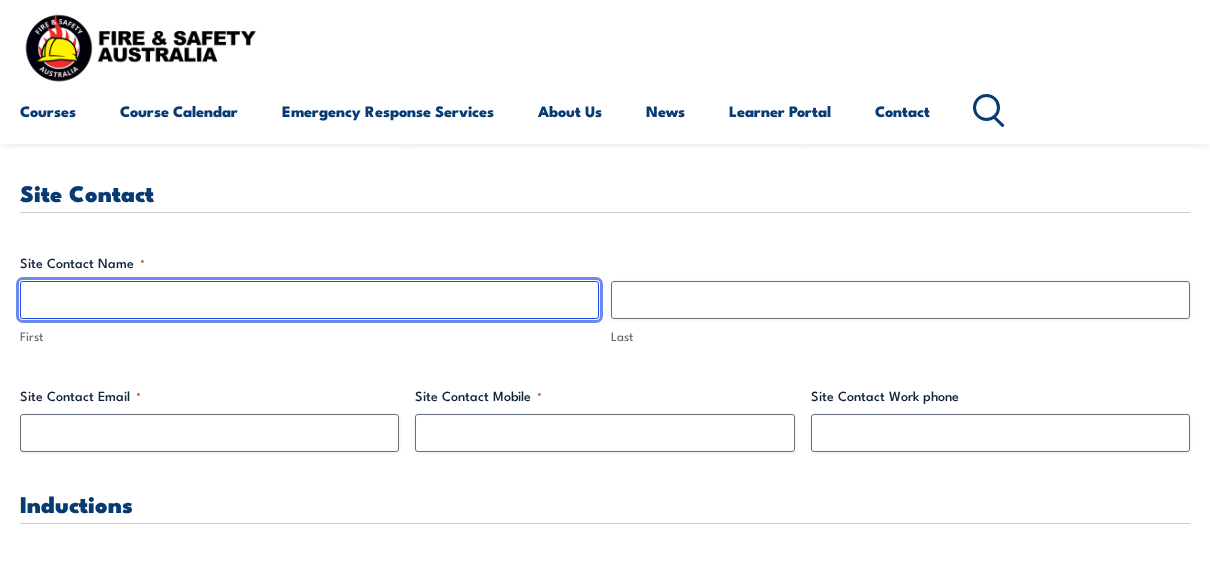 click on "First" at bounding box center [309, 300] 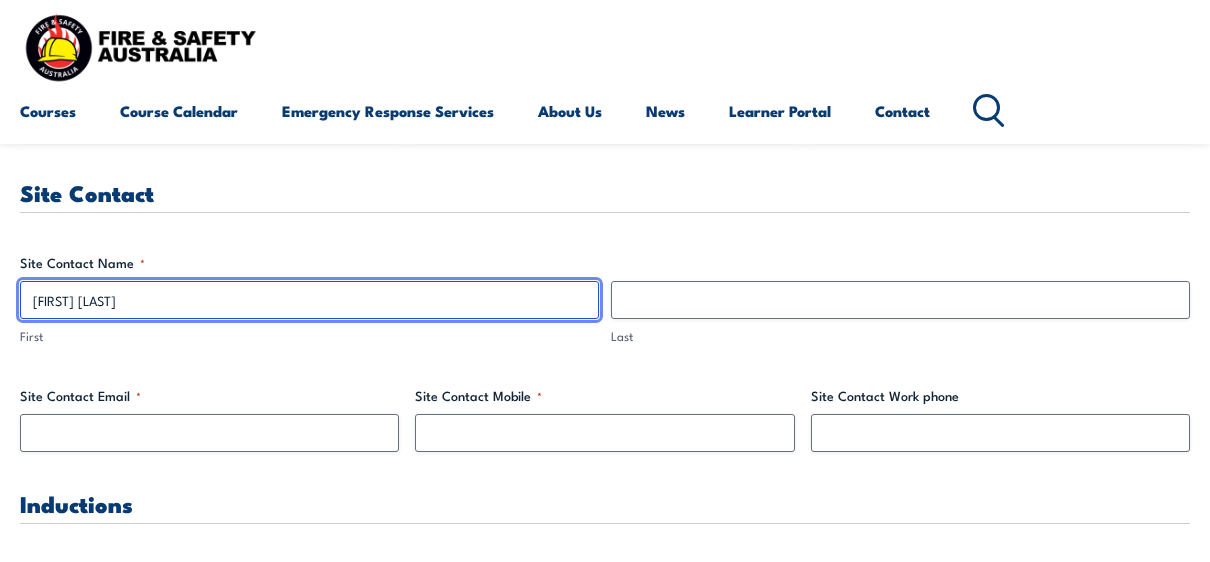 click on "[FIRST] [LAST]" at bounding box center [309, 300] 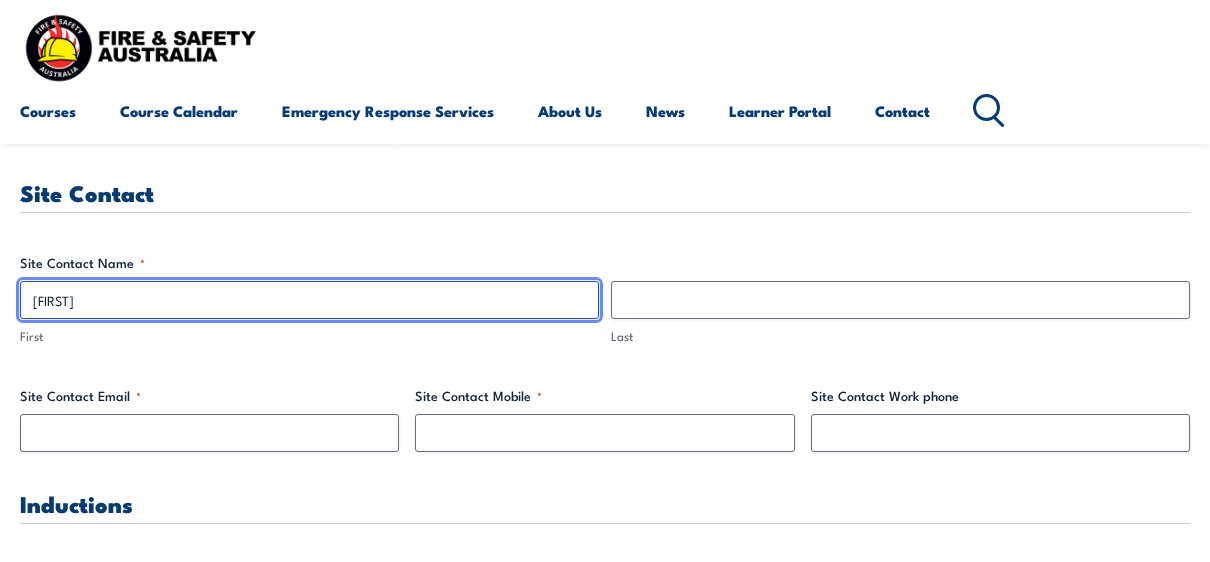 type on "[FIRST]" 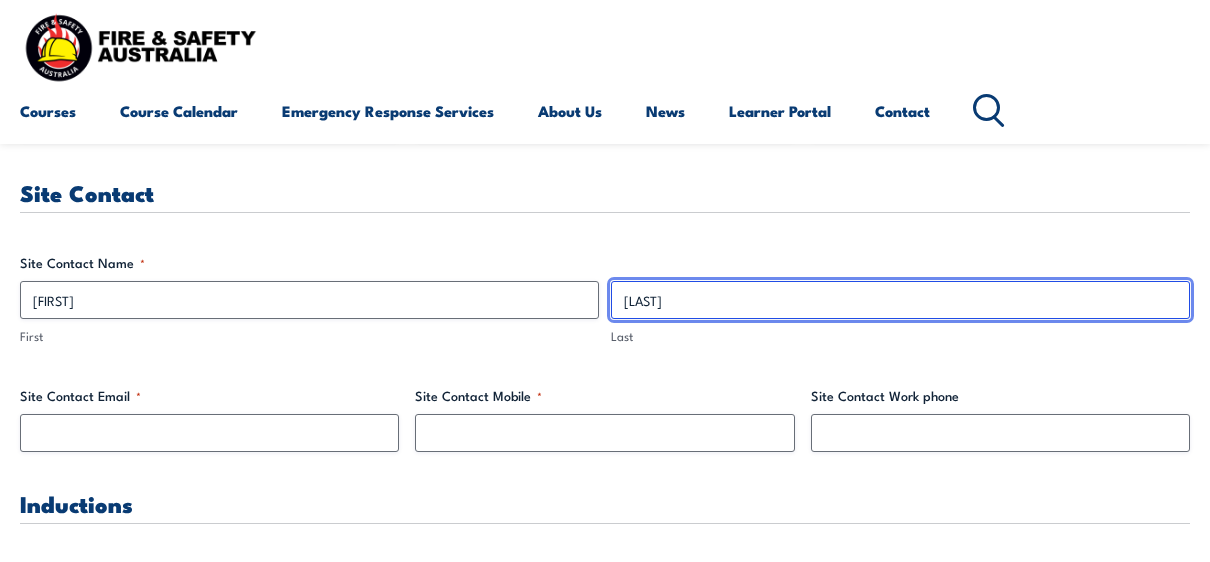 type on "[LAST]" 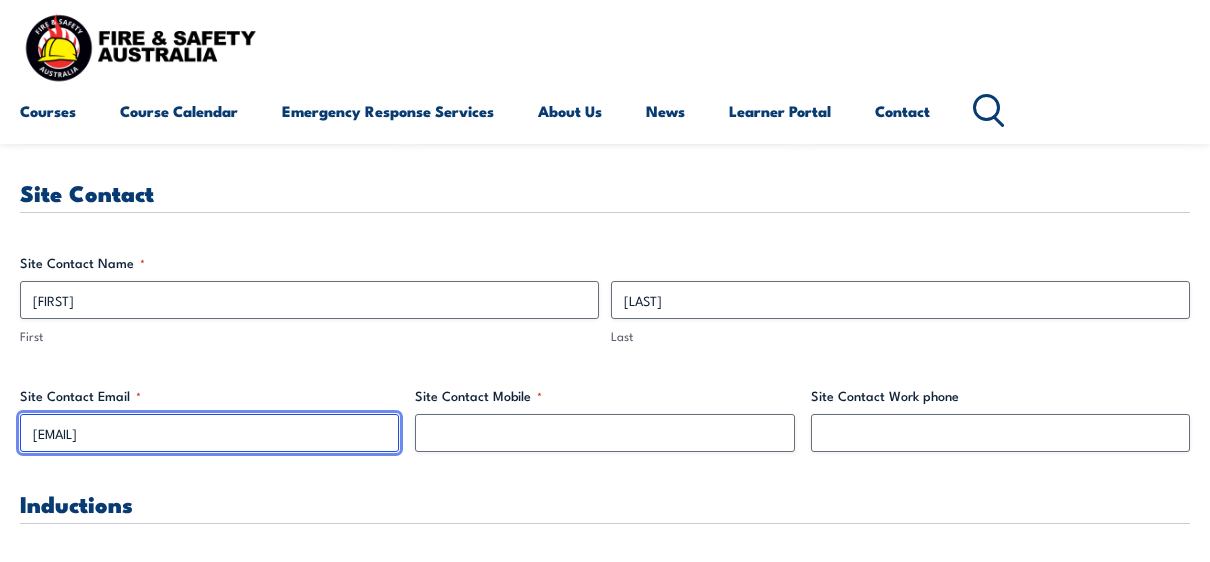 type on "[EMAIL]" 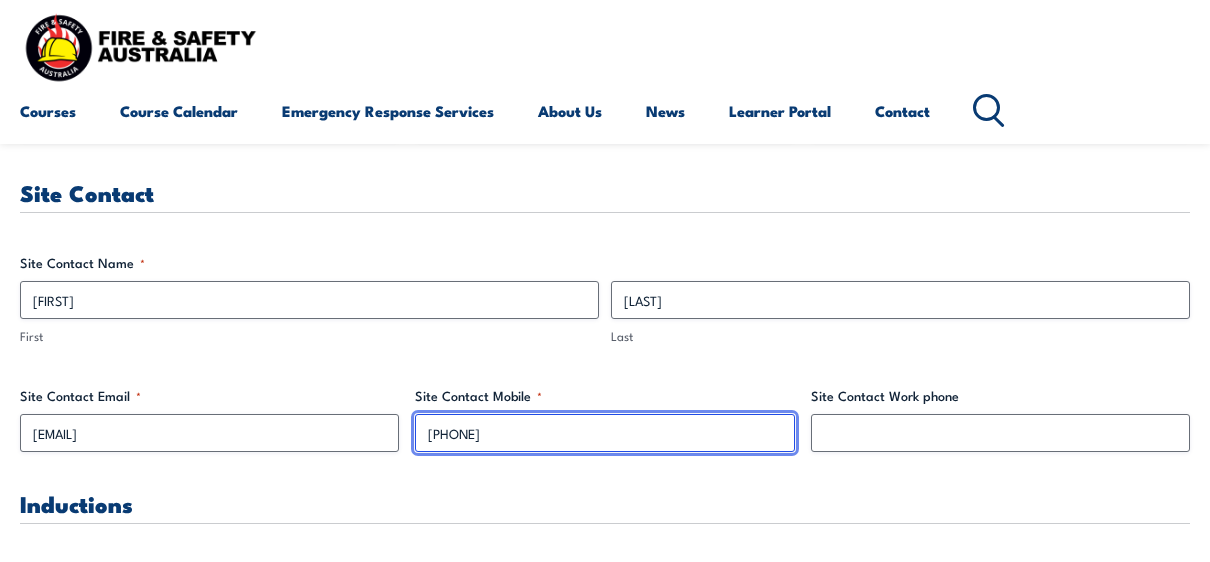 type on "[PHONE]" 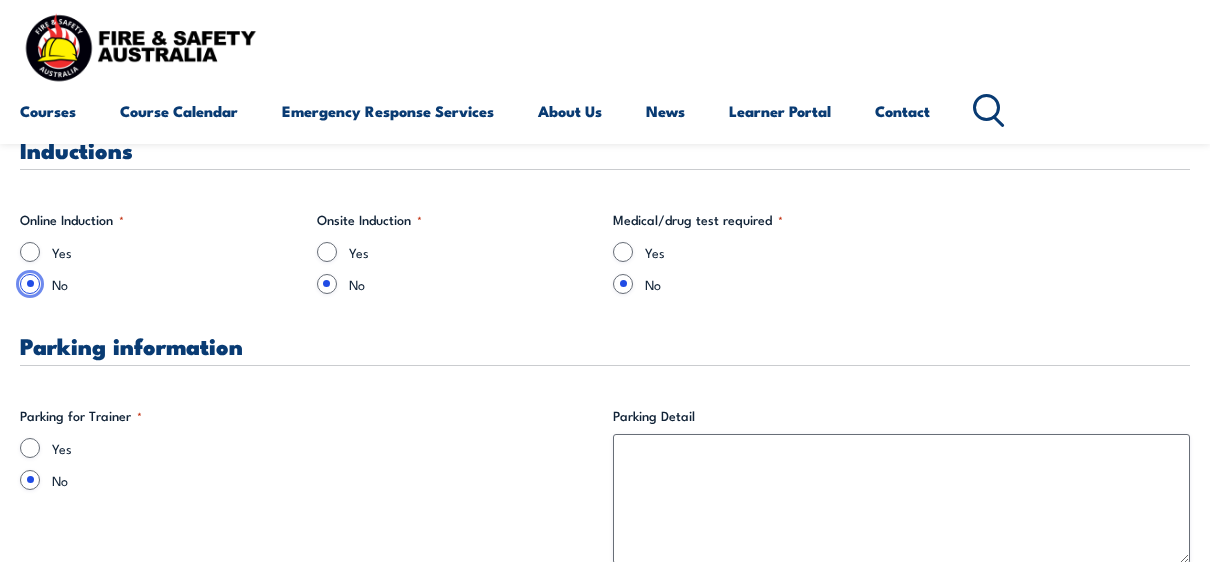 scroll, scrollTop: 1269, scrollLeft: 0, axis: vertical 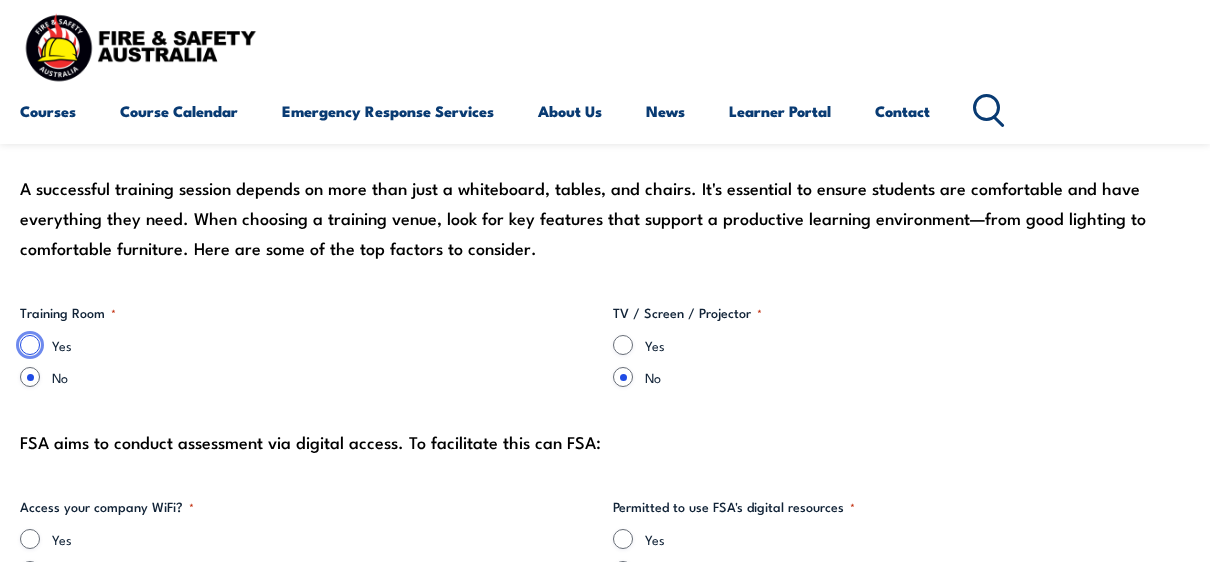 click on "Yes" at bounding box center [30, 345] 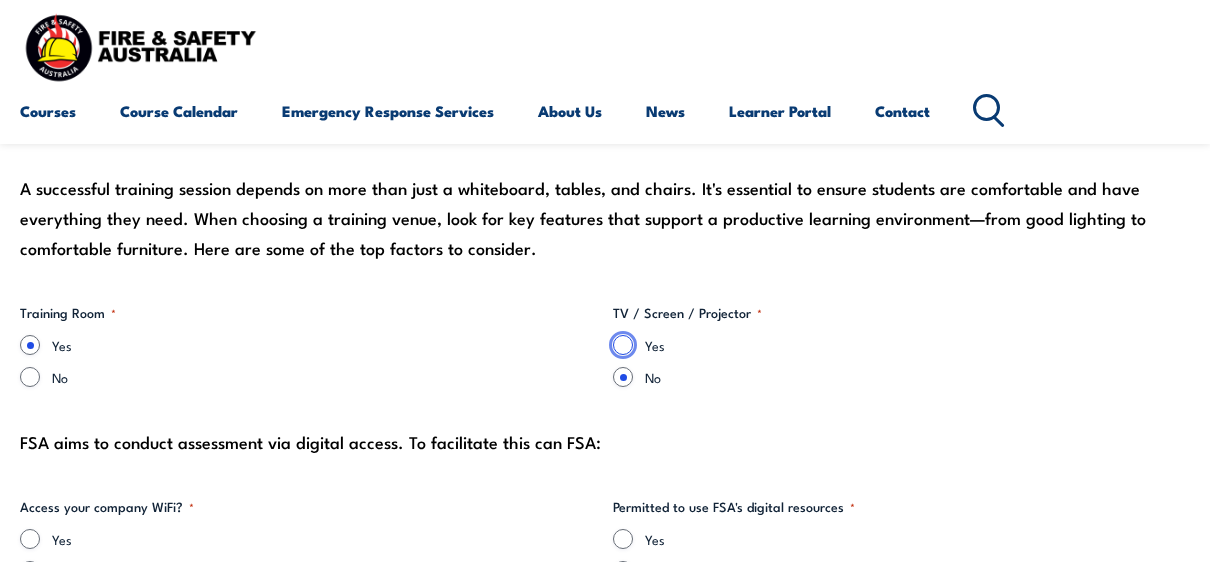 click on "Yes" at bounding box center [623, 345] 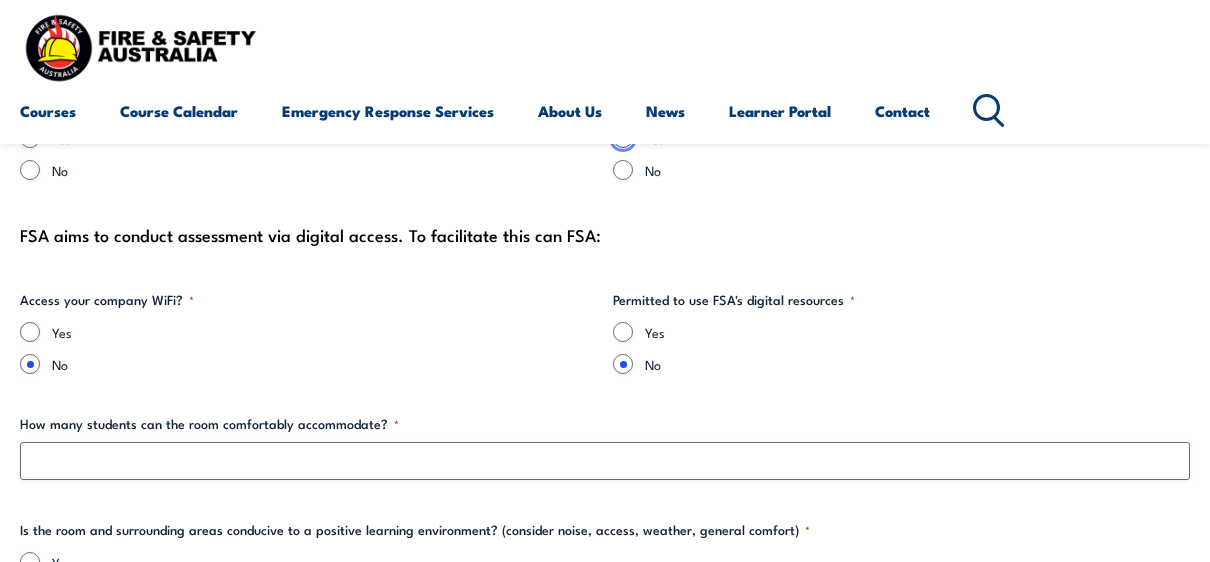 scroll, scrollTop: 2042, scrollLeft: 0, axis: vertical 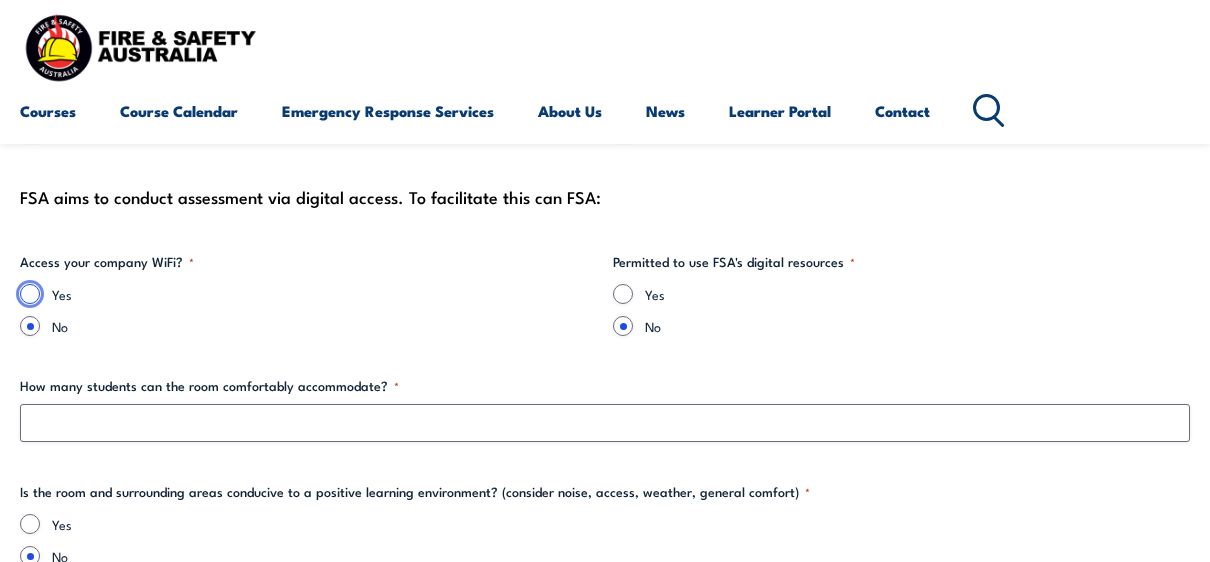 click on "Yes" at bounding box center [30, 294] 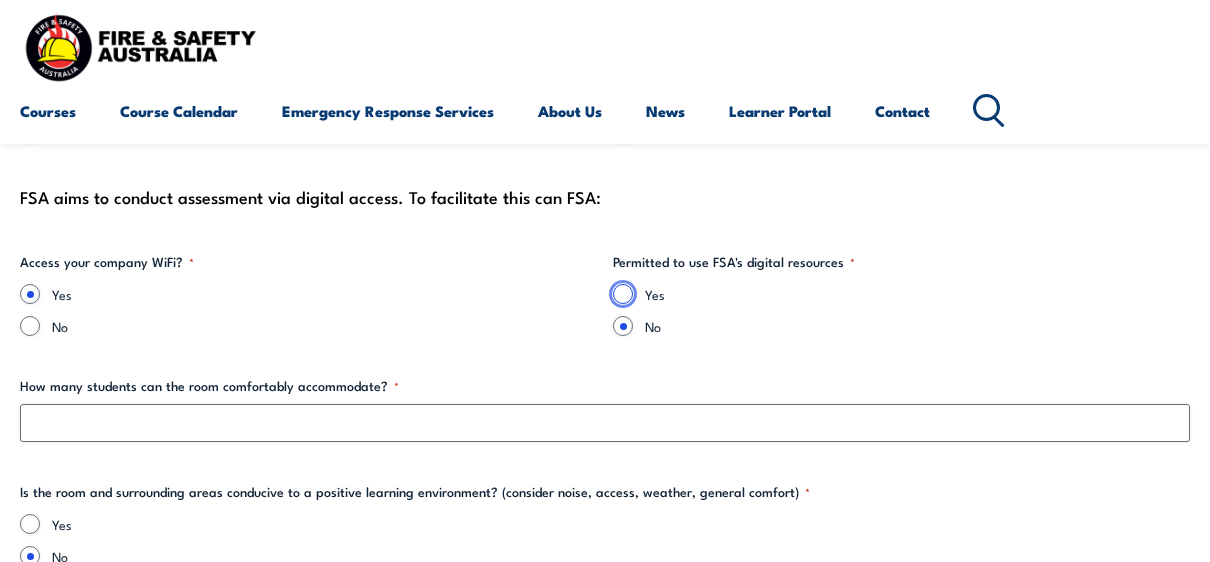 click on "Yes" at bounding box center (623, 294) 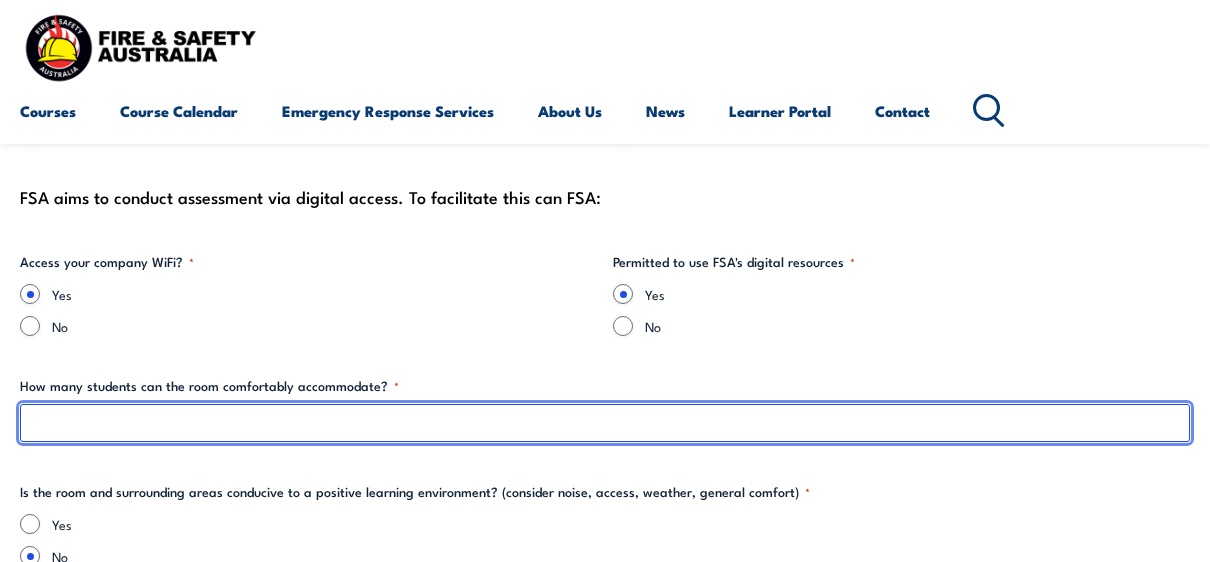 click on "How many students can the room comfortably accommodate? *" at bounding box center [605, 423] 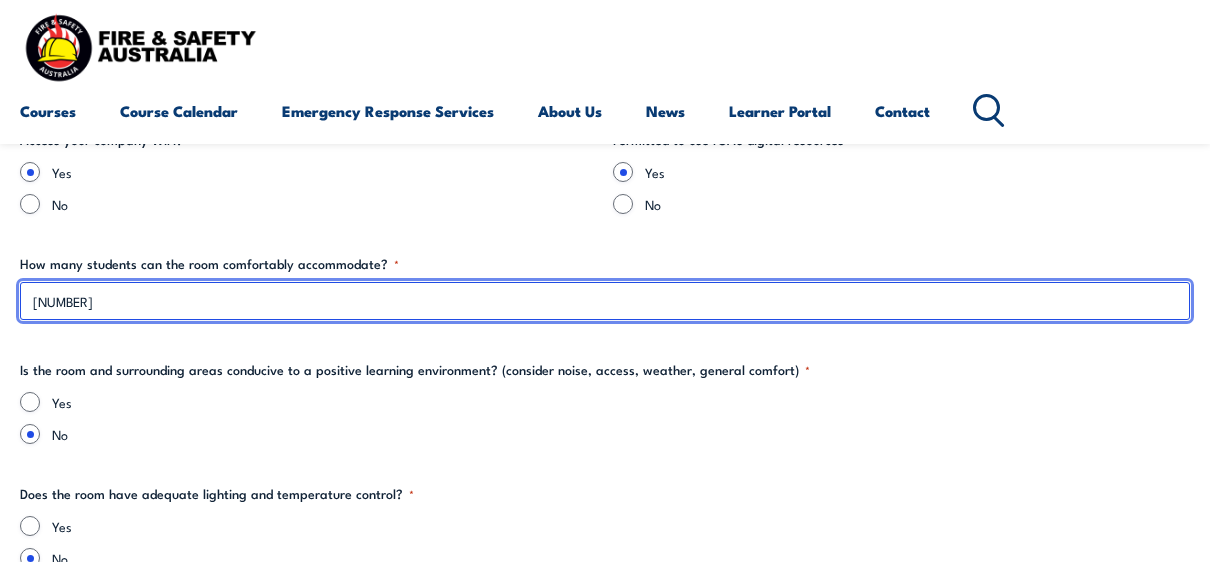 scroll, scrollTop: 2174, scrollLeft: 0, axis: vertical 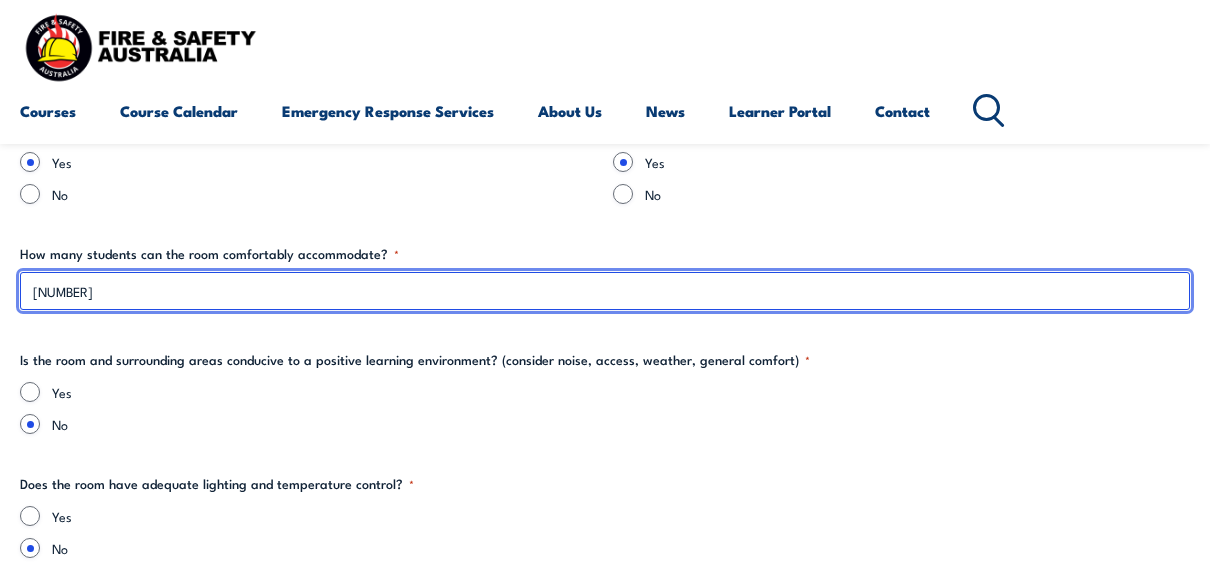 type on "[NUMBER]" 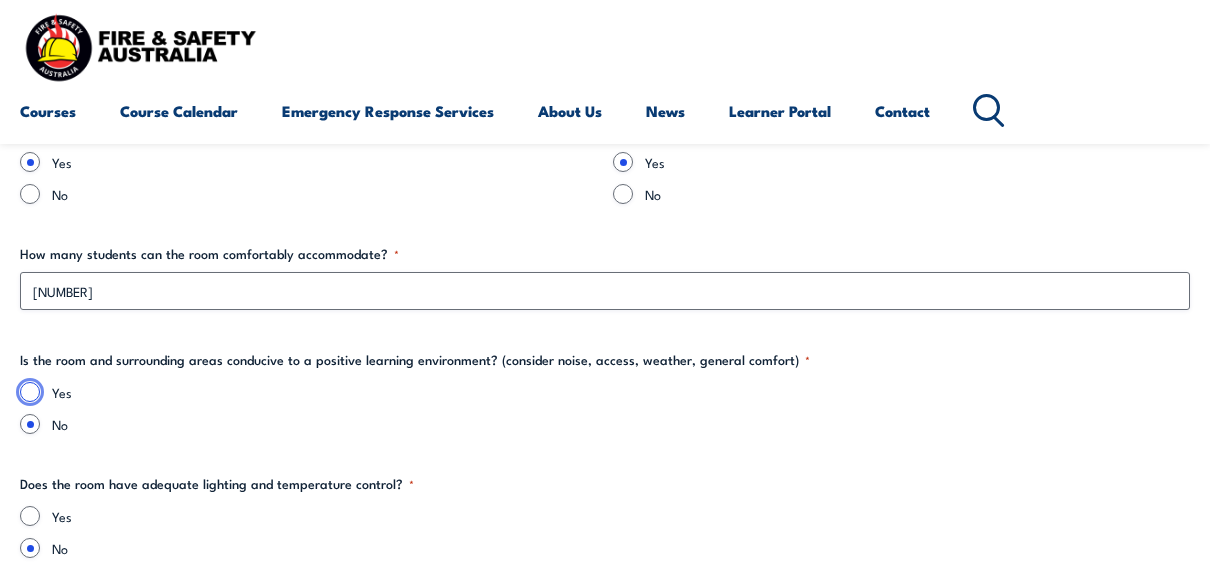 click on "Yes" at bounding box center [30, 392] 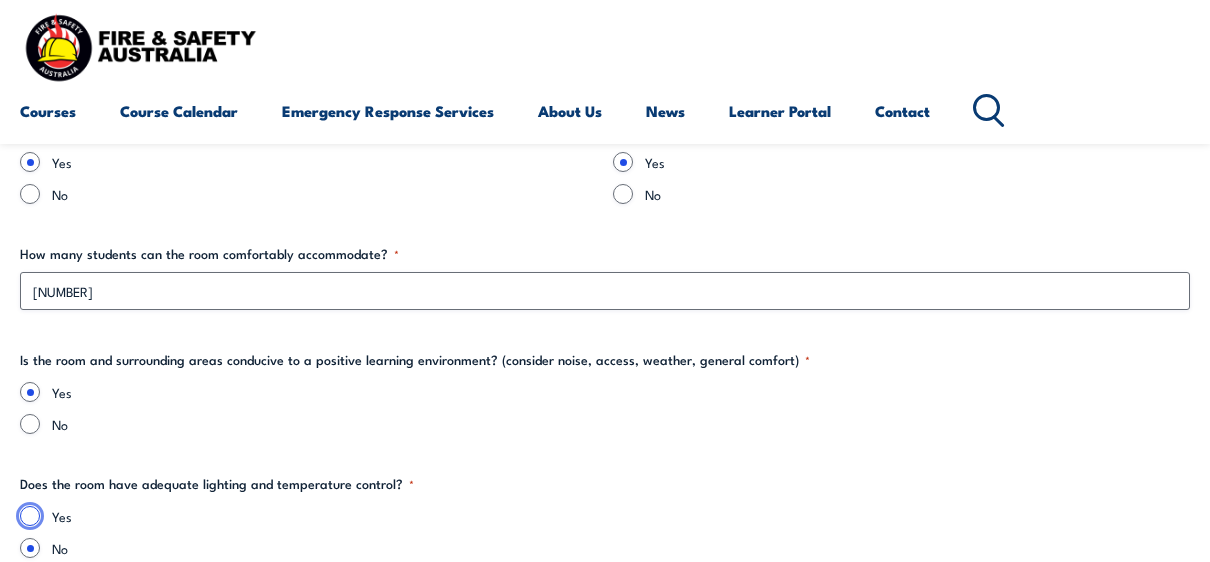 click on "Yes" at bounding box center [30, 516] 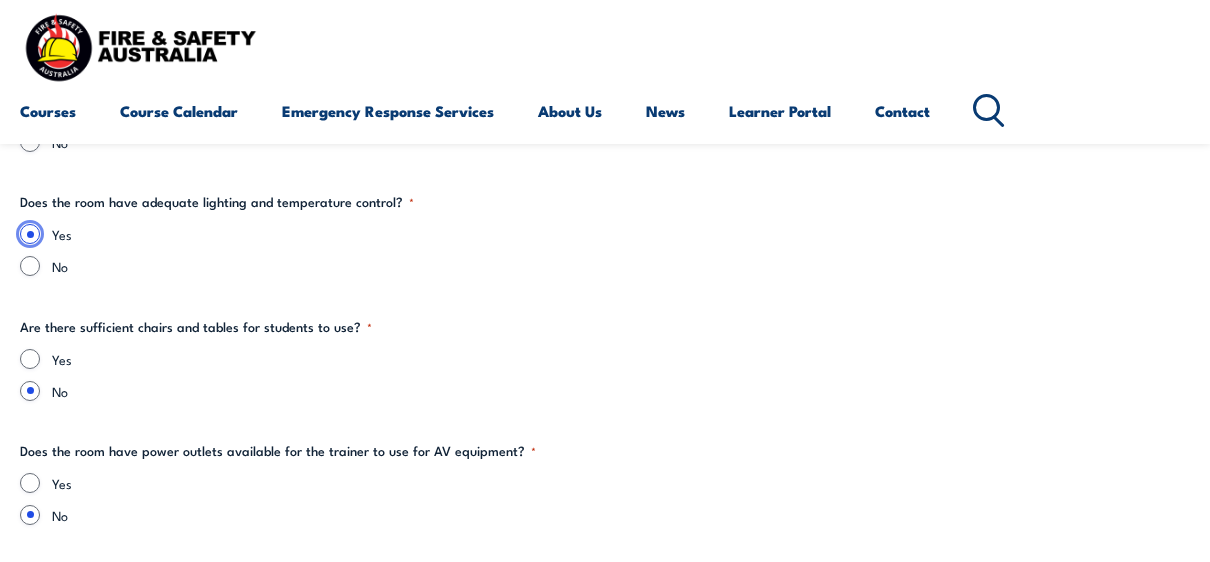 scroll, scrollTop: 2494, scrollLeft: 0, axis: vertical 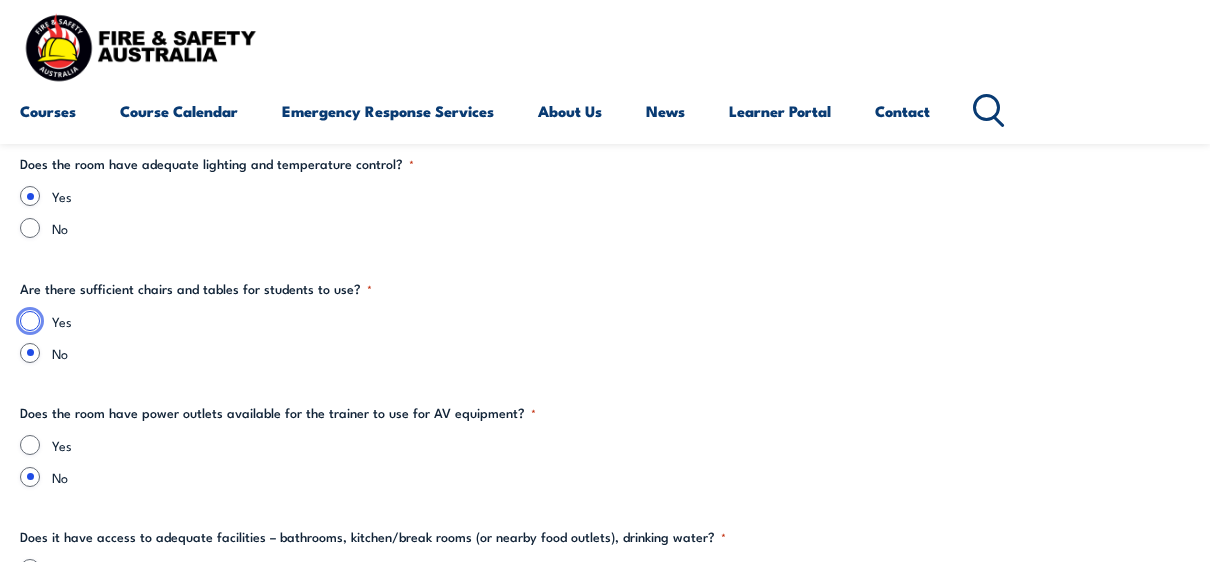 click on "Yes" at bounding box center (30, 321) 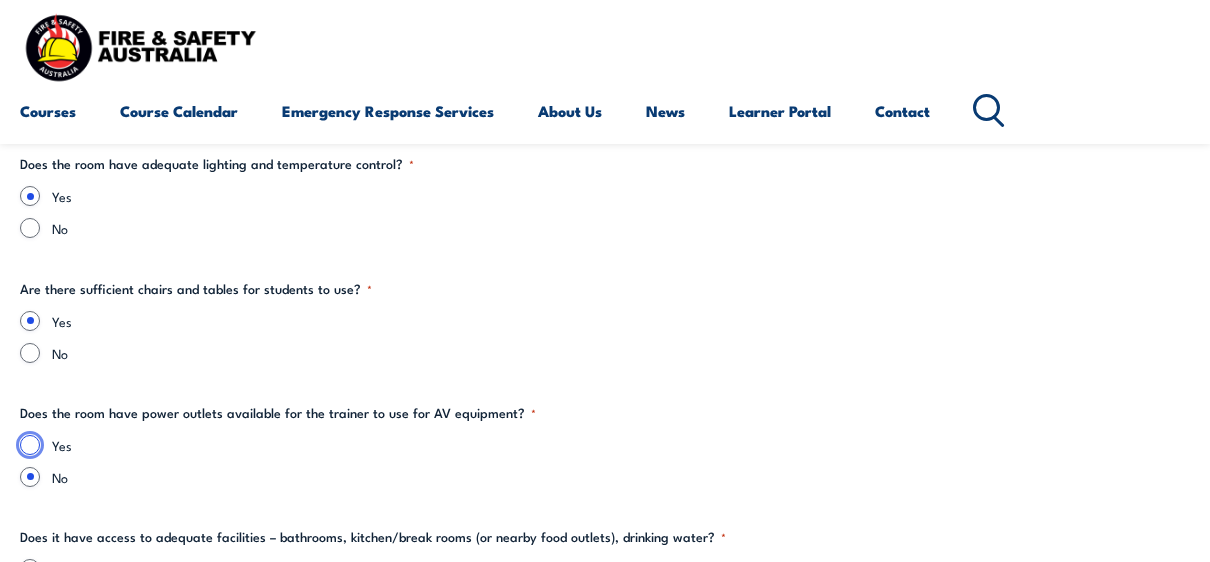click on "Yes" at bounding box center (30, 445) 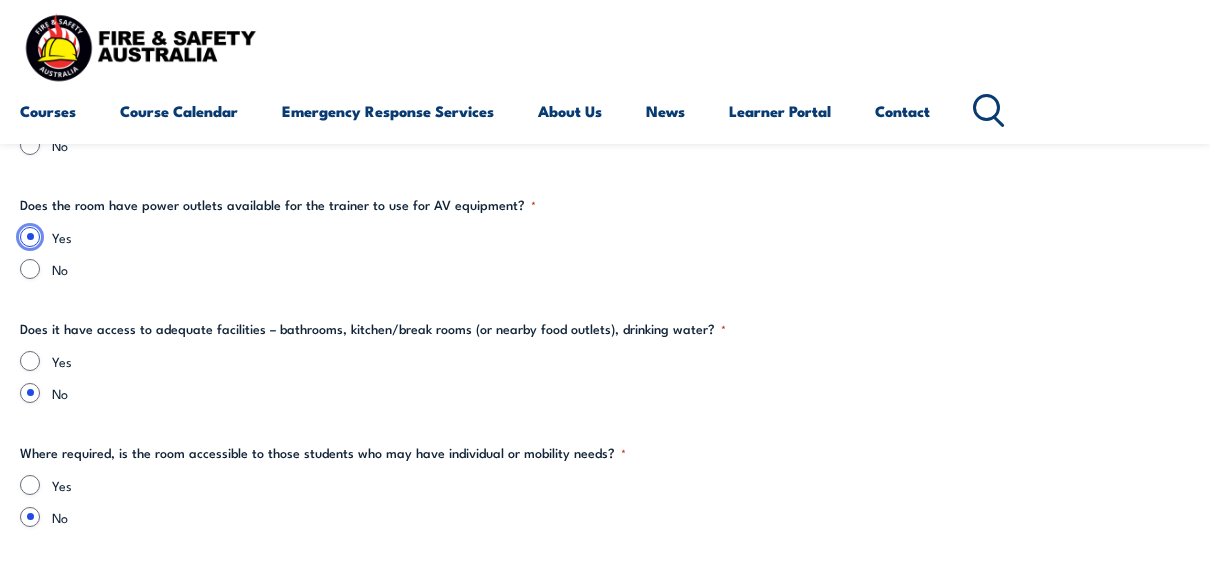 scroll, scrollTop: 2768, scrollLeft: 0, axis: vertical 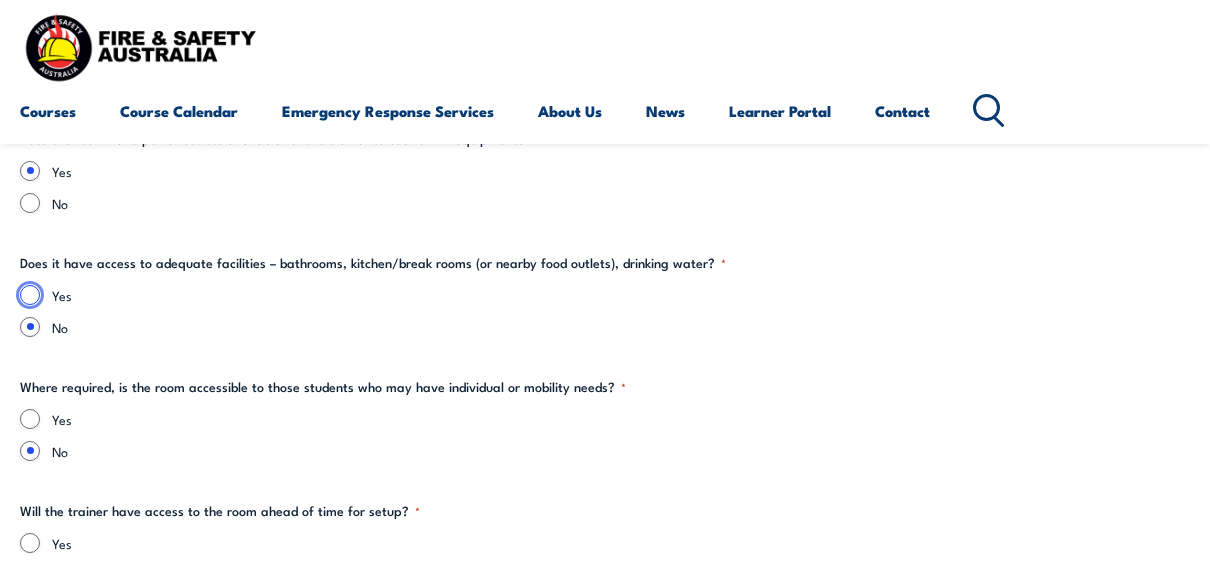 click on "Yes" at bounding box center [30, 295] 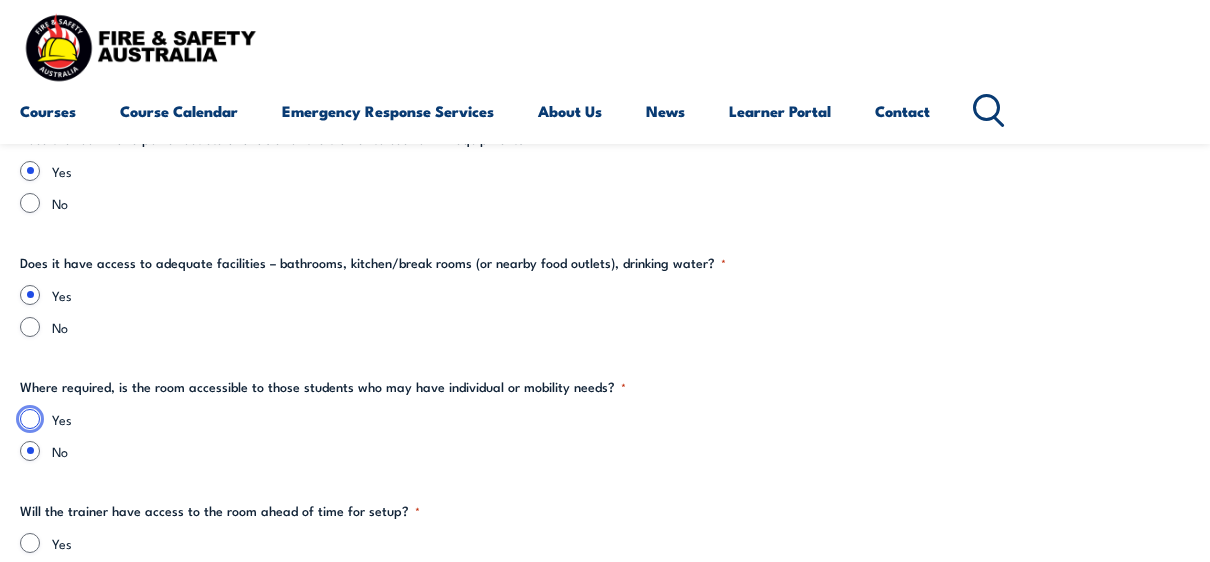 click on "Yes" at bounding box center [30, 419] 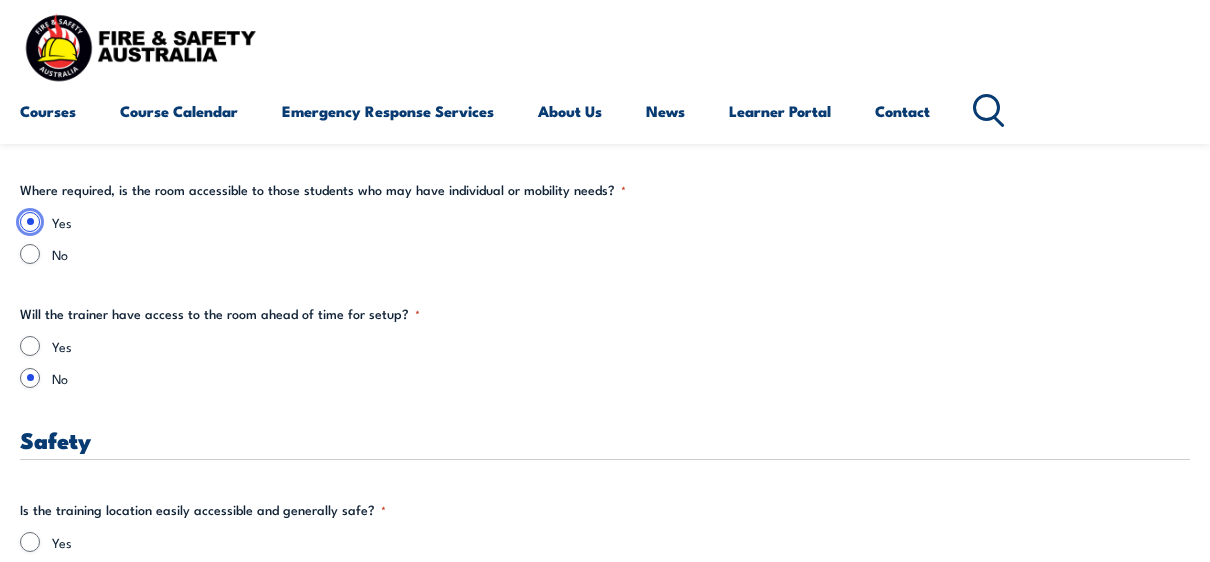 scroll, scrollTop: 3022, scrollLeft: 0, axis: vertical 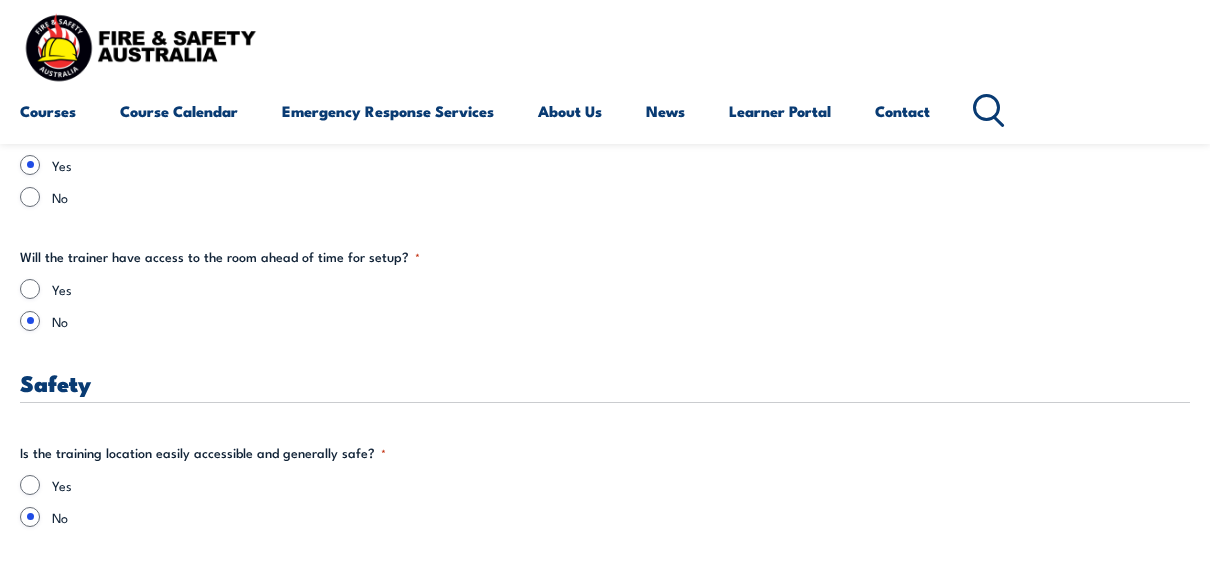 click on "Yes
No" at bounding box center [605, 501] 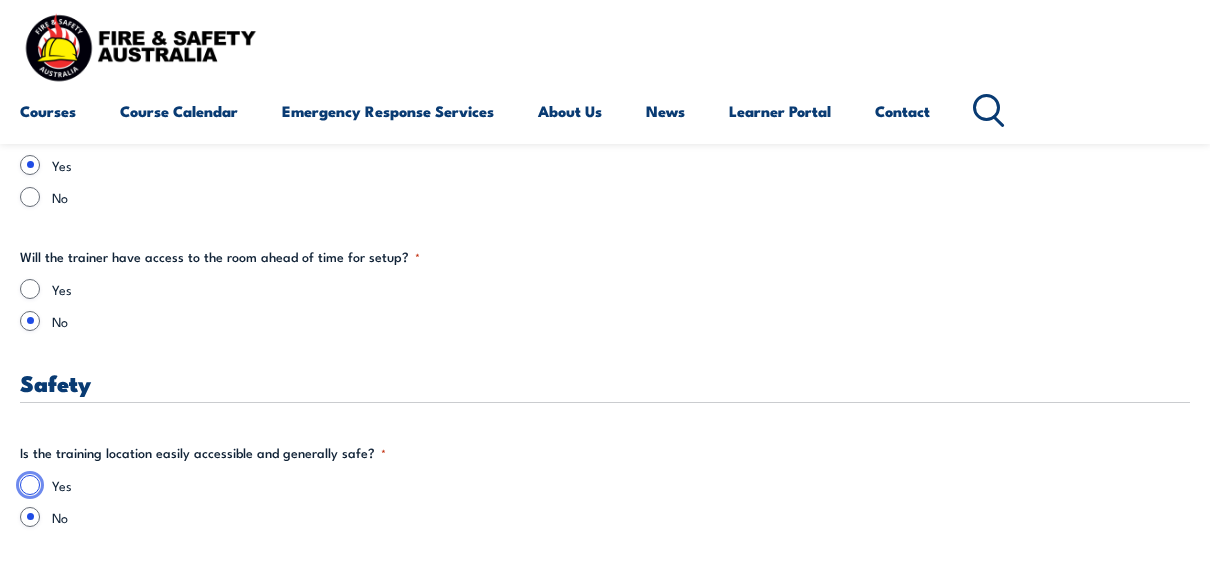 click on "Yes" at bounding box center [30, 485] 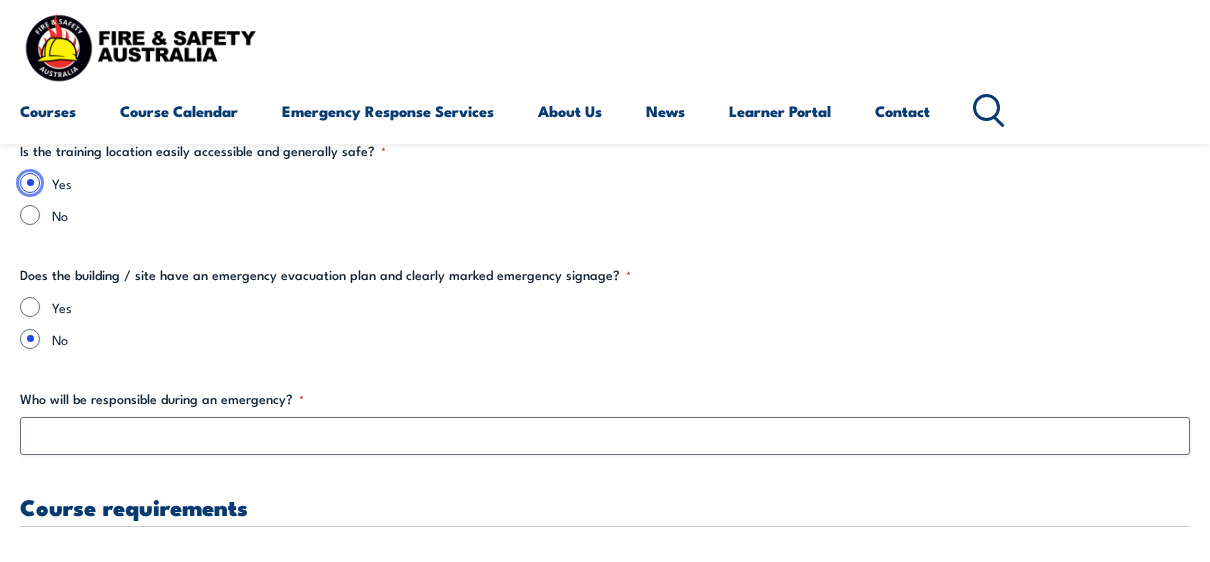 scroll, scrollTop: 3333, scrollLeft: 0, axis: vertical 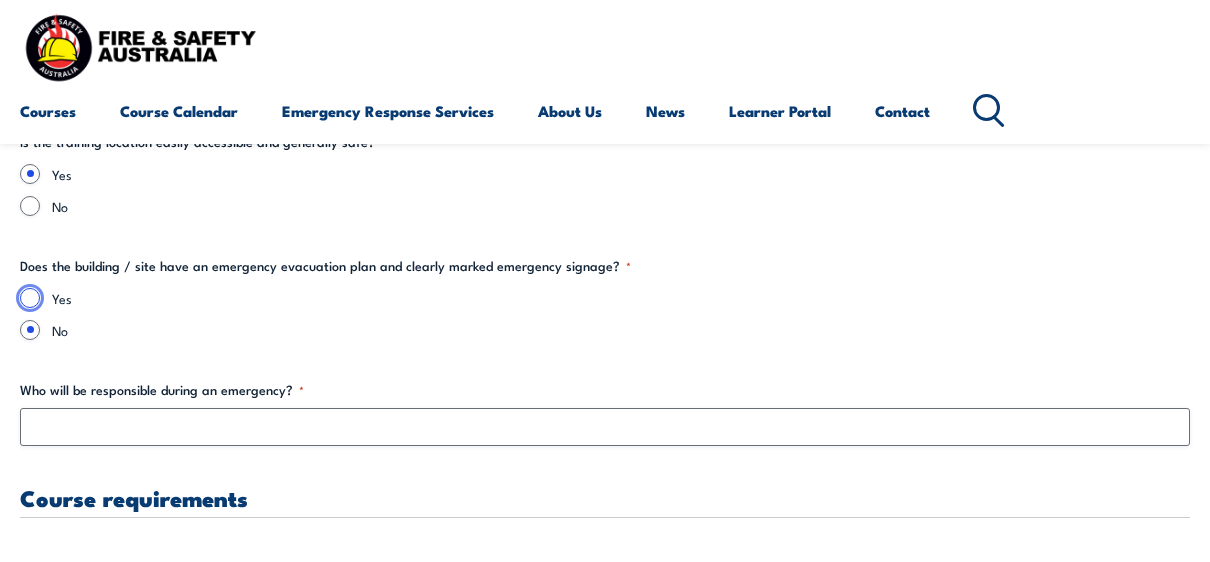 click on "Yes" at bounding box center [30, 298] 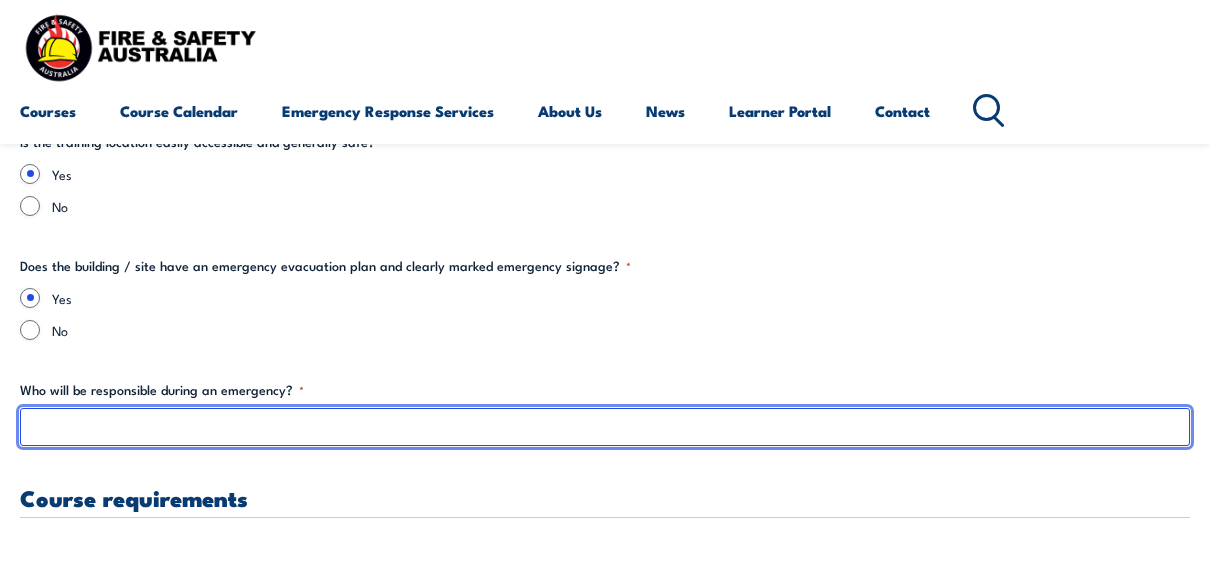 click on "Who will be responsible during an emergency? *" at bounding box center [605, 427] 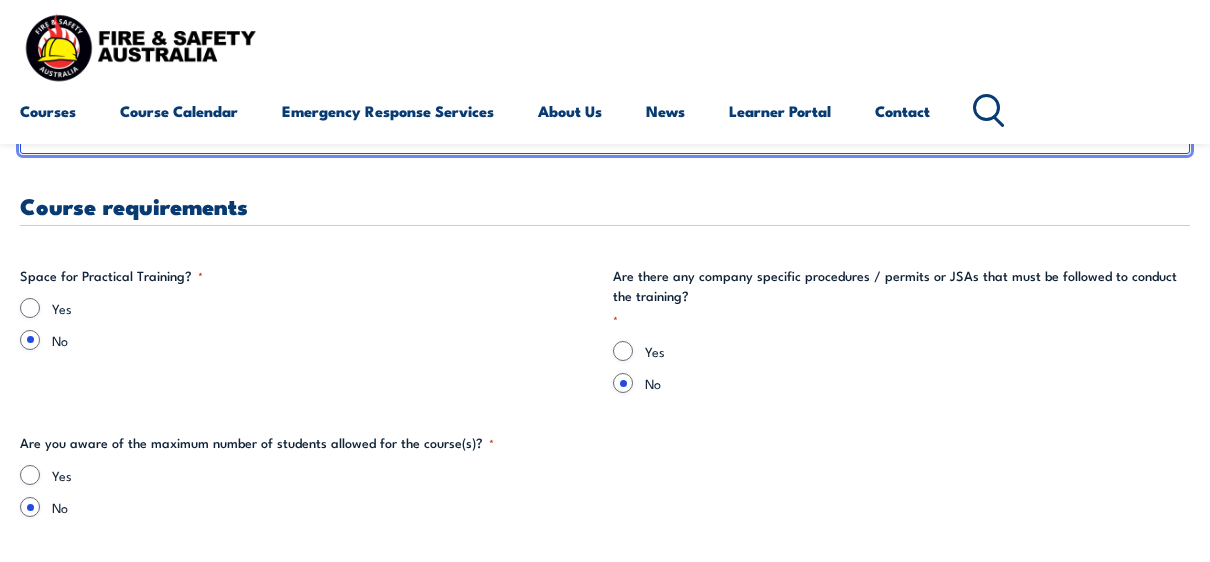 scroll, scrollTop: 3634, scrollLeft: 0, axis: vertical 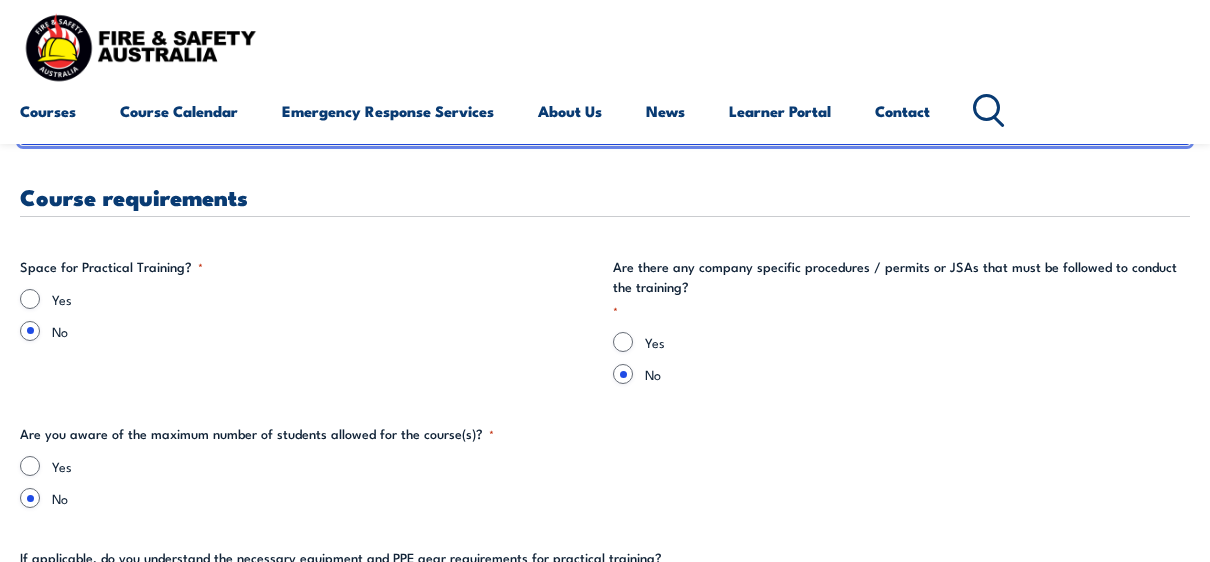 type on "[FIRST] [LAST]" 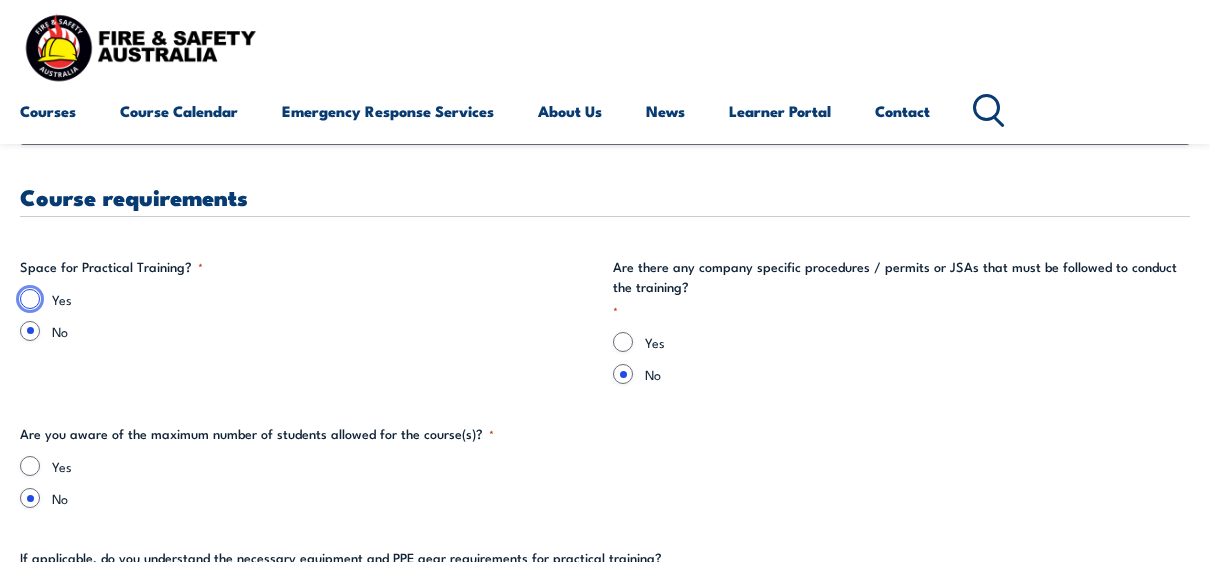 click on "Yes" at bounding box center [30, 299] 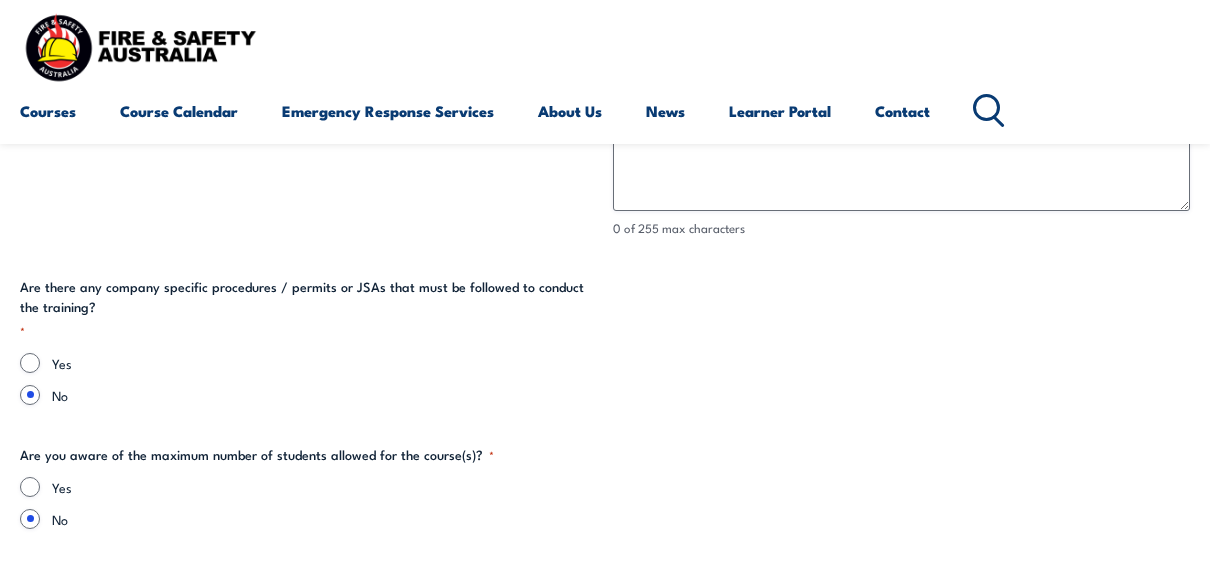 scroll, scrollTop: 3848, scrollLeft: 0, axis: vertical 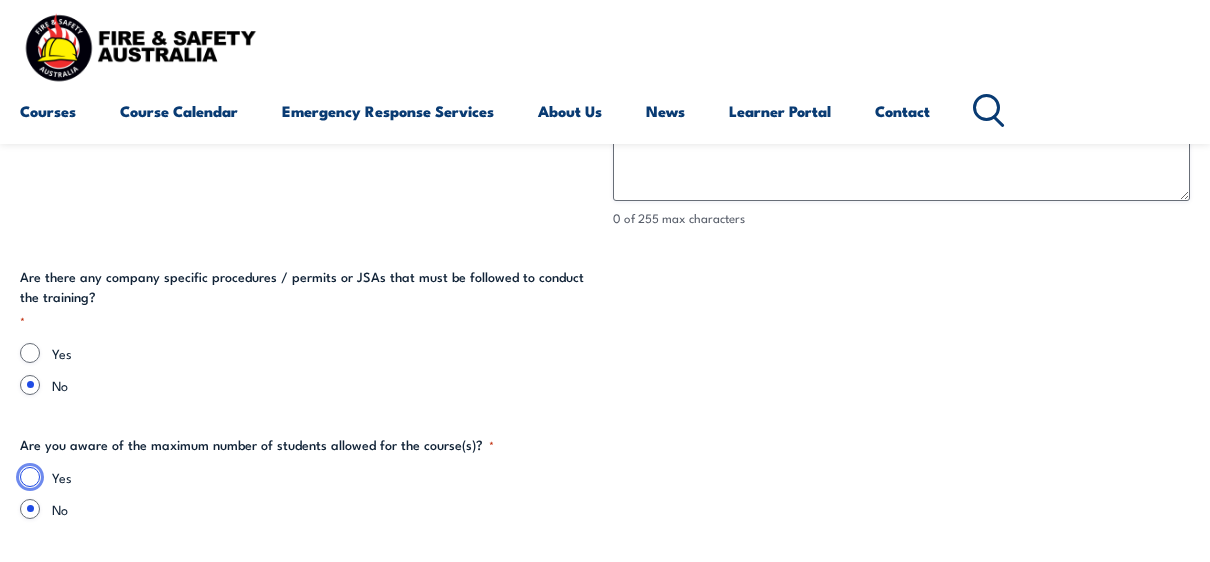 click on "Yes" at bounding box center (30, 477) 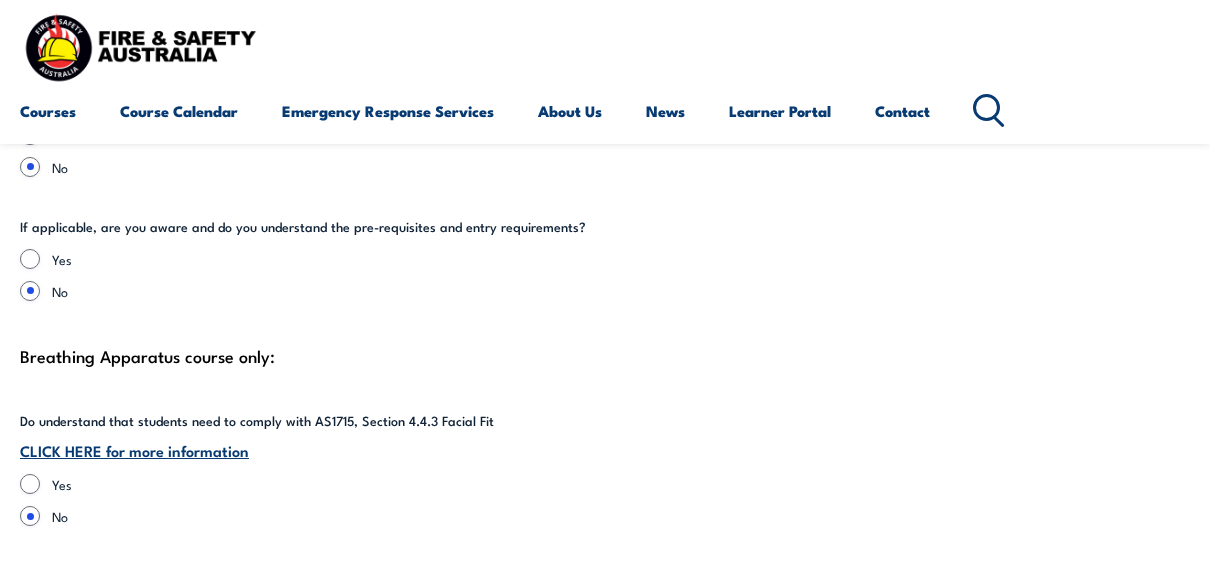 scroll, scrollTop: 4324, scrollLeft: 0, axis: vertical 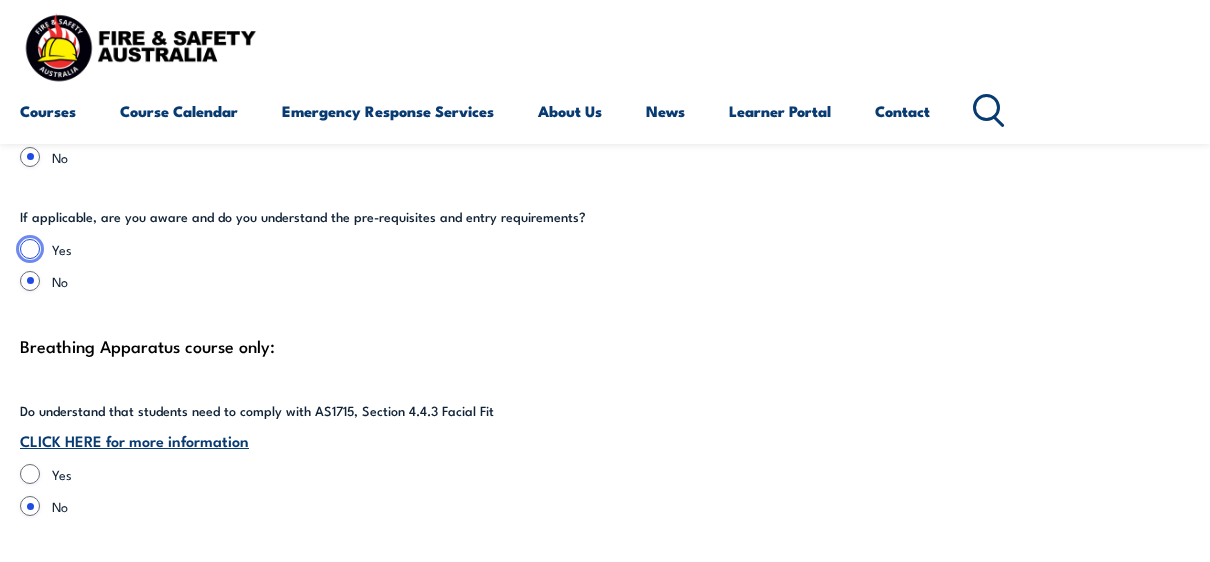 click on "Yes" at bounding box center [30, 249] 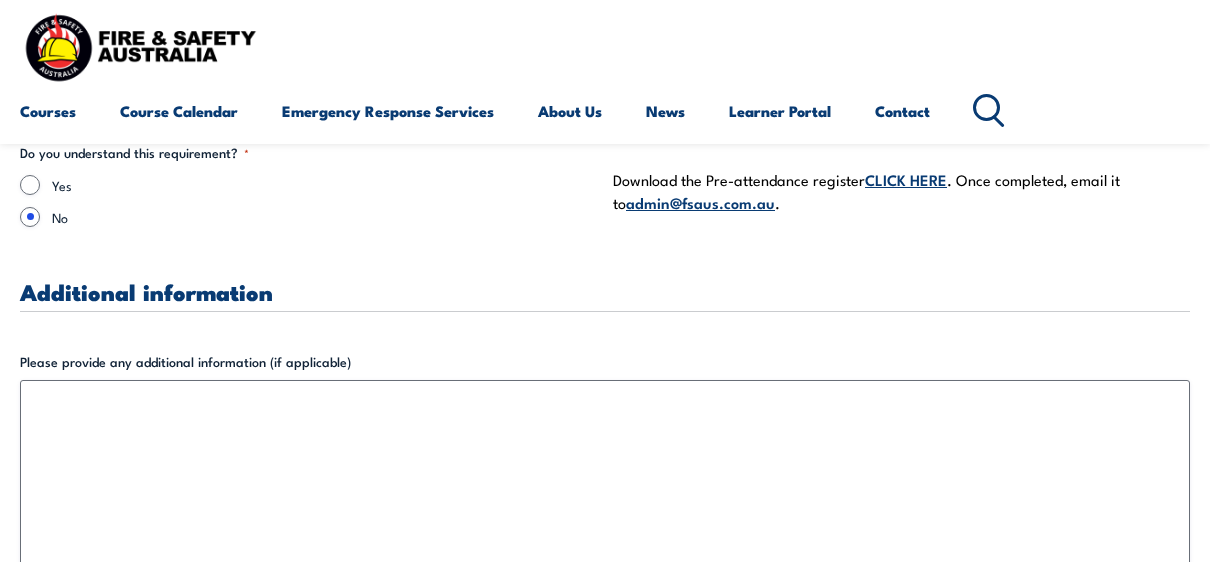 scroll, scrollTop: 5576, scrollLeft: 0, axis: vertical 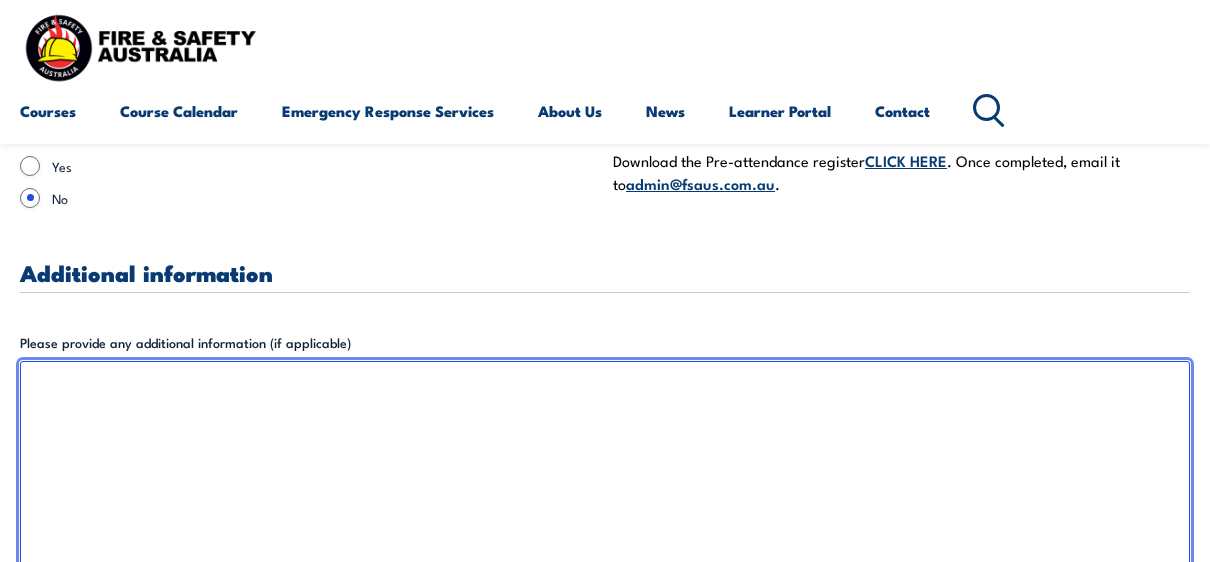 click on "Please provide any additional information (if applicable)" at bounding box center (605, 505) 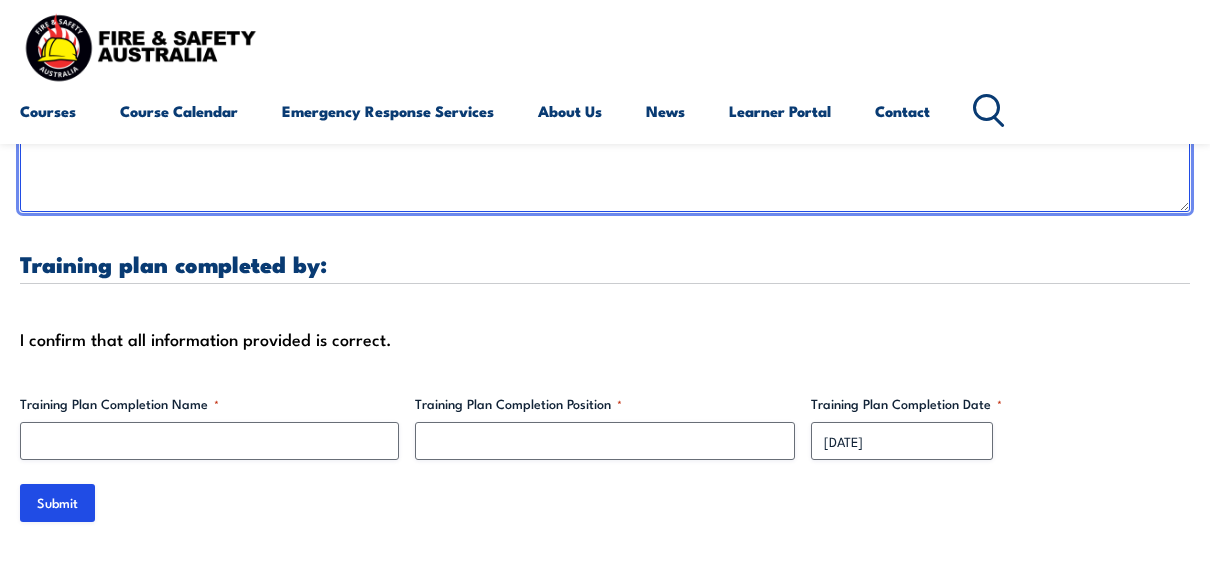 scroll, scrollTop: 6042, scrollLeft: 0, axis: vertical 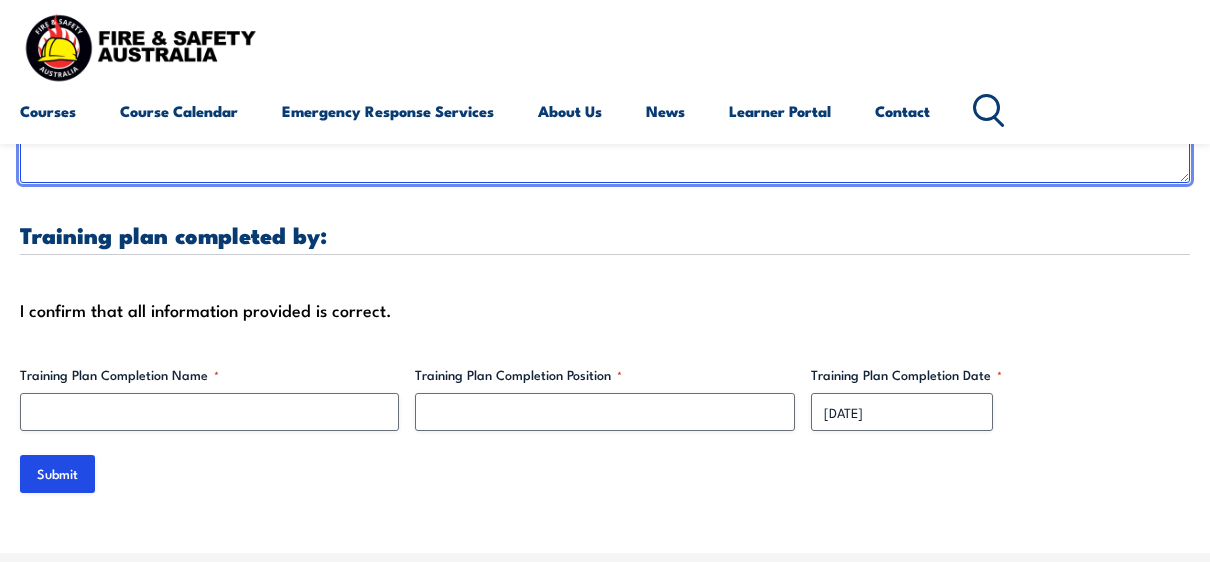 type on "This training will take place in the Learning Centre at SA Waterhouse at [NUMBER] [STREET].
Trainer can advise Concierge that they have arrived.  [FIRST] [LAST] will meet Facilitator at Concierge Desk.  [FIRST] can be contact on [PHONE] on the day." 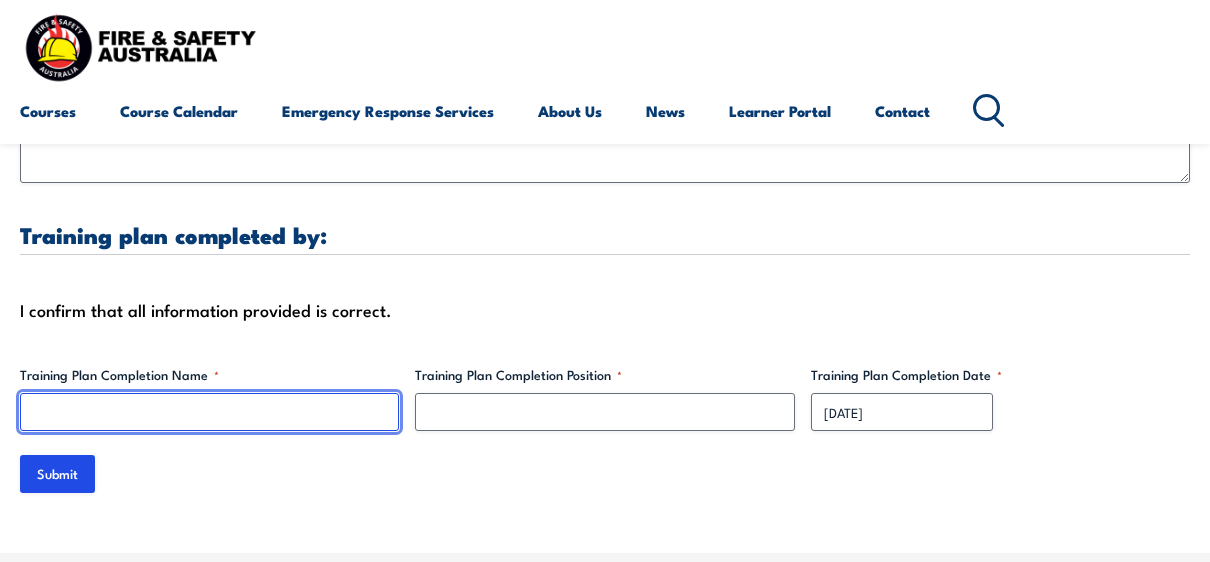 click on "Training Plan Completion Name *" at bounding box center (209, 412) 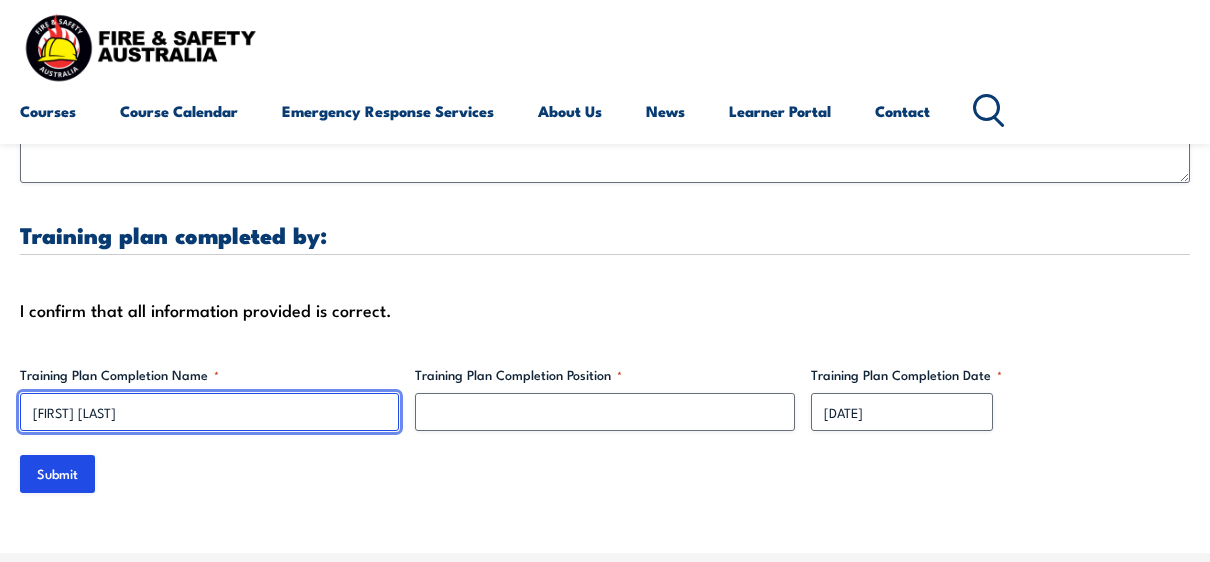 type on "[FIRST] [LAST]" 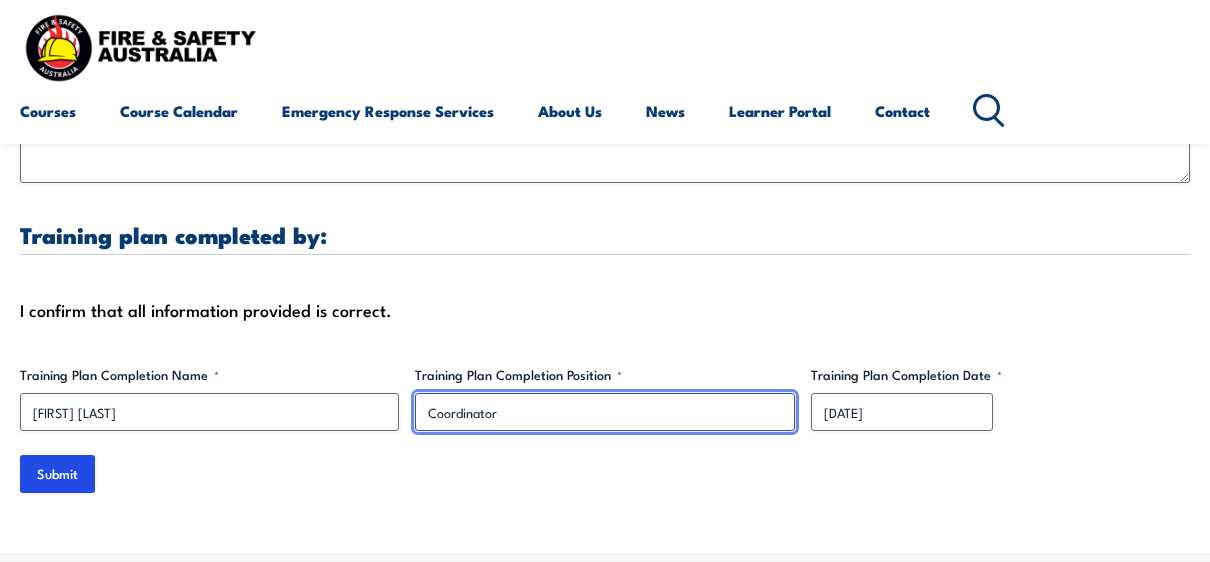 type on "Coordinator" 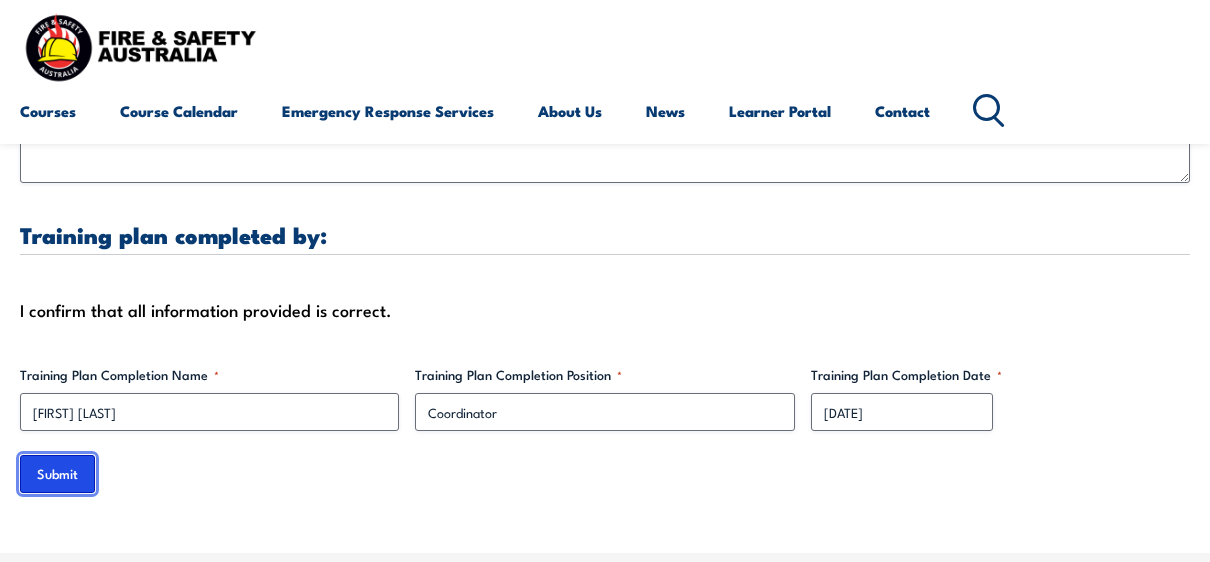 click on "Submit" at bounding box center [57, 474] 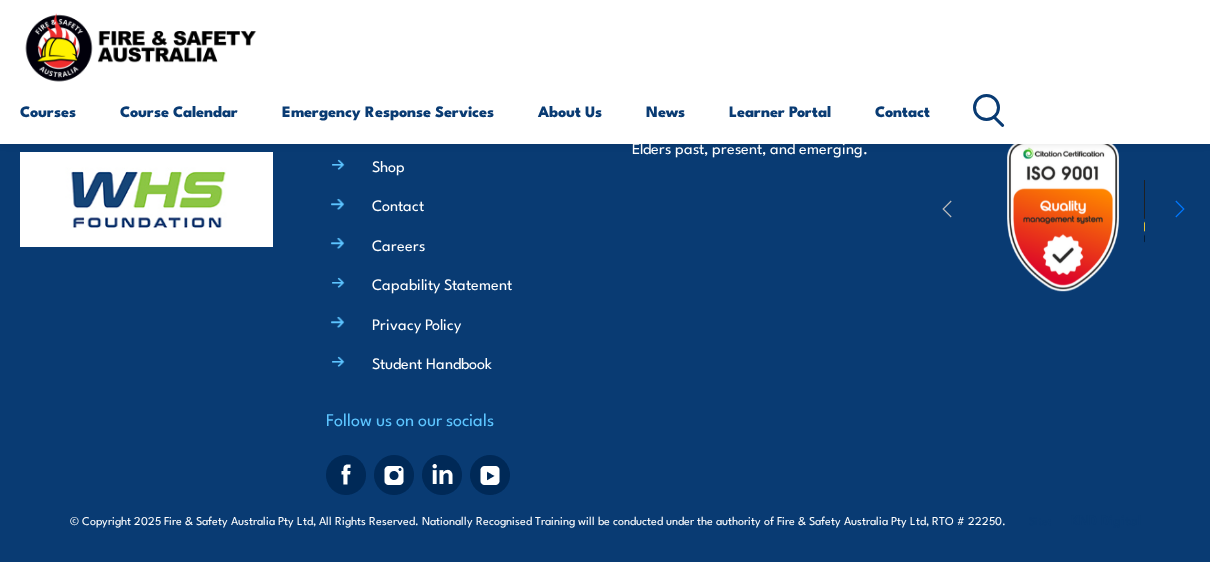 scroll, scrollTop: 0, scrollLeft: 0, axis: both 